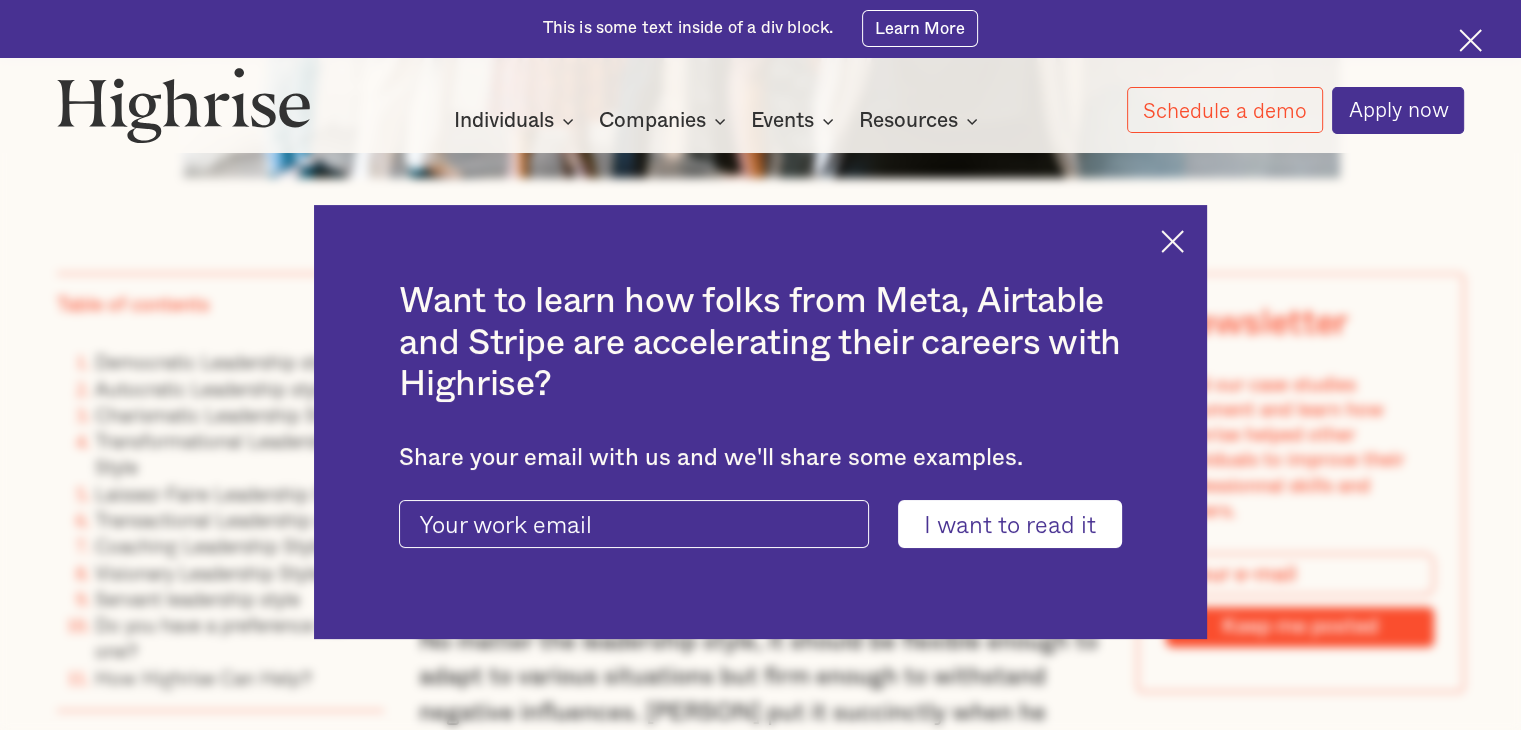 scroll, scrollTop: 1400, scrollLeft: 0, axis: vertical 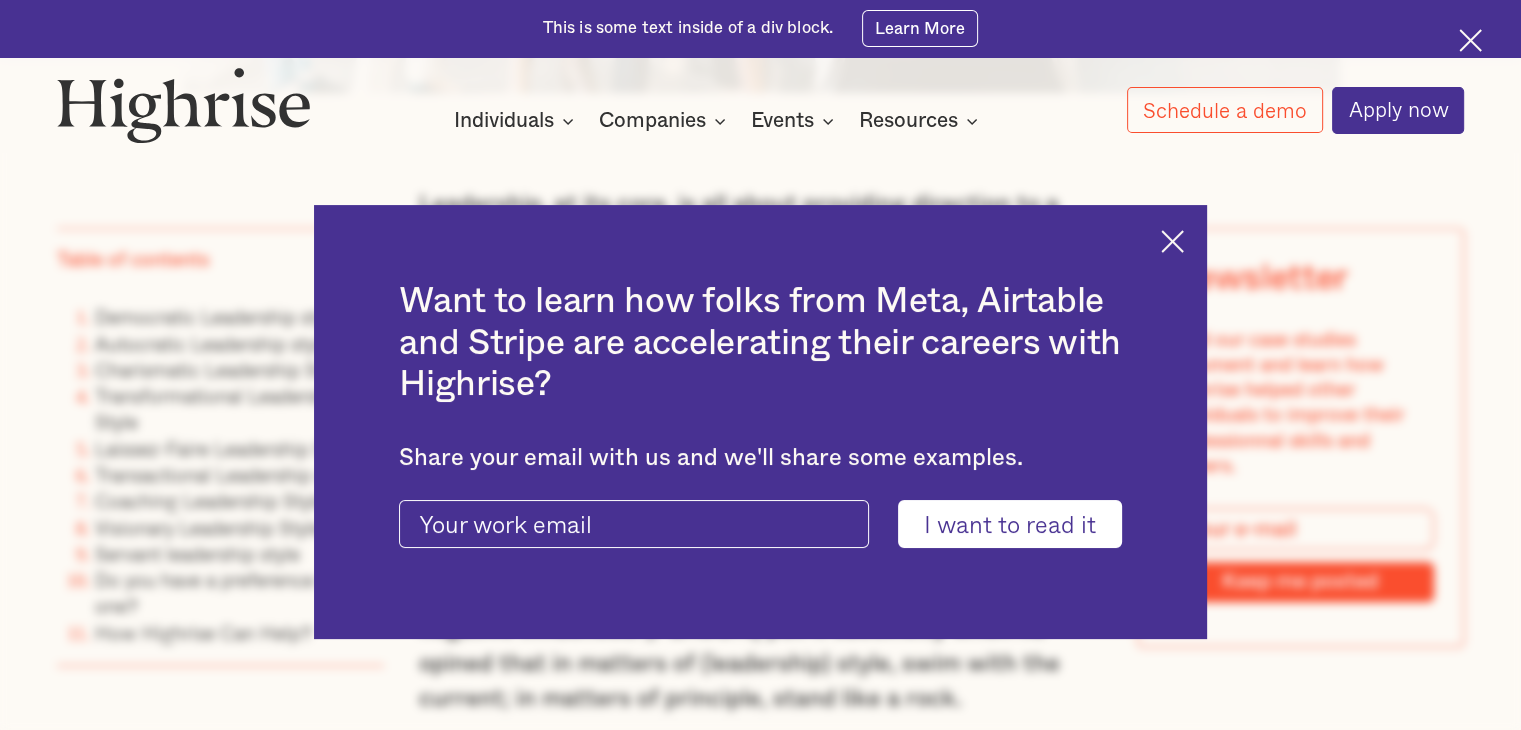 click at bounding box center [1172, 241] 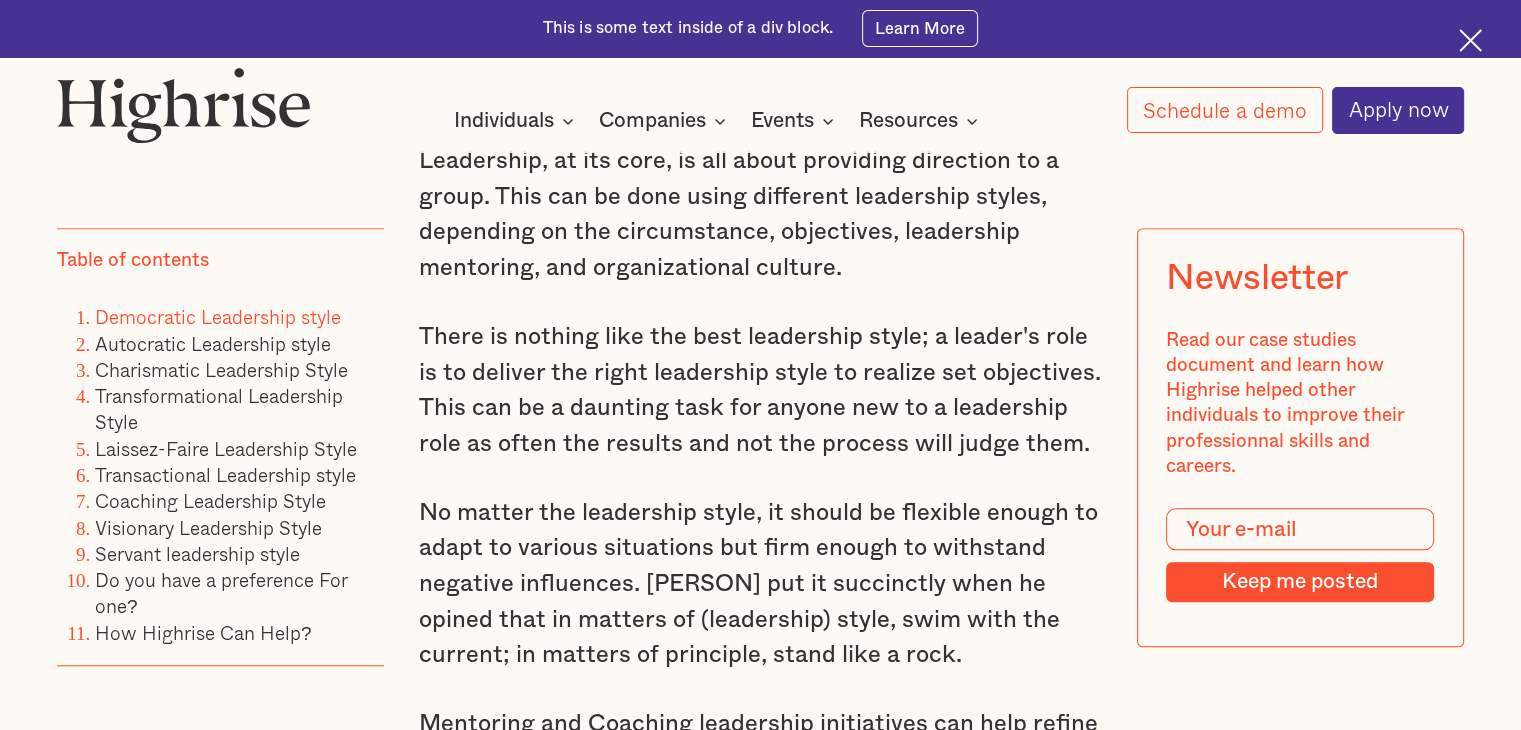 scroll, scrollTop: 1400, scrollLeft: 0, axis: vertical 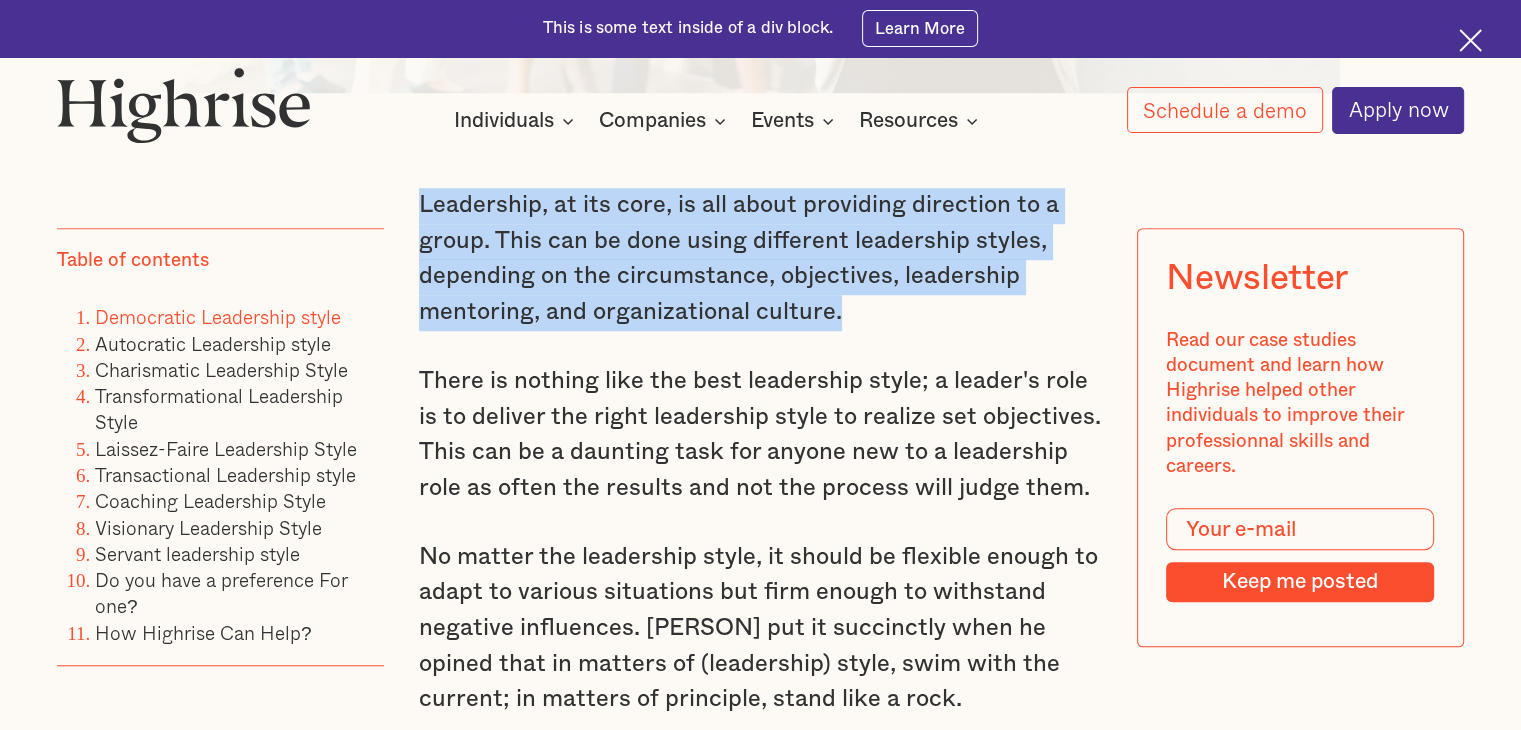 drag, startPoint x: 851, startPoint y: 325, endPoint x: 417, endPoint y: 223, distance: 445.82507 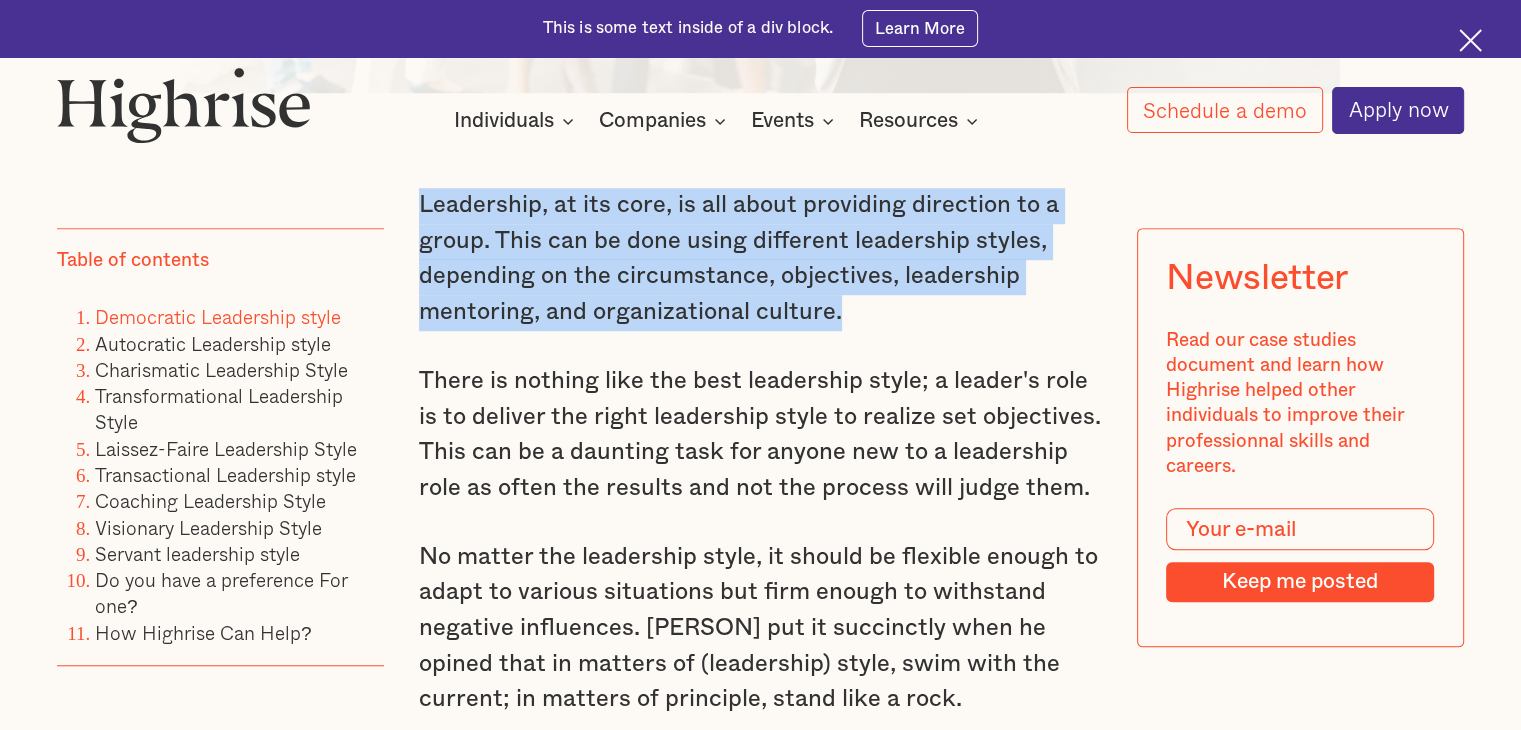 click on "Leadership, at its core, is all about providing direction to a group. This can be done using different leadership styles, depending on the circumstance, objectives, leadership mentoring, and organizational culture." at bounding box center (760, 259) 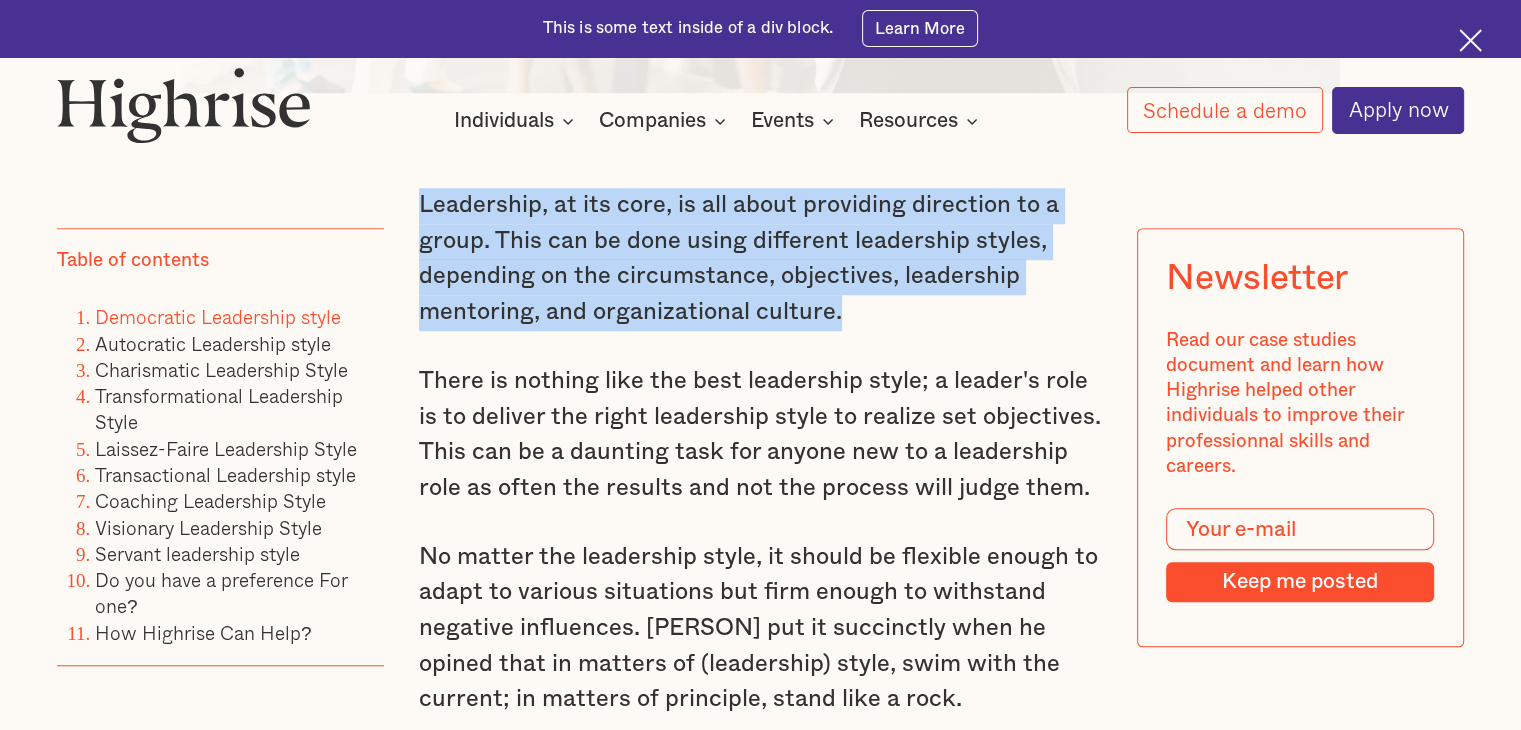 copy on "Leadership, at its core, is all about providing direction to a group. This can be done using different leadership styles, depending on the circumstance, objectives, leadership mentoring, and organizational culture." 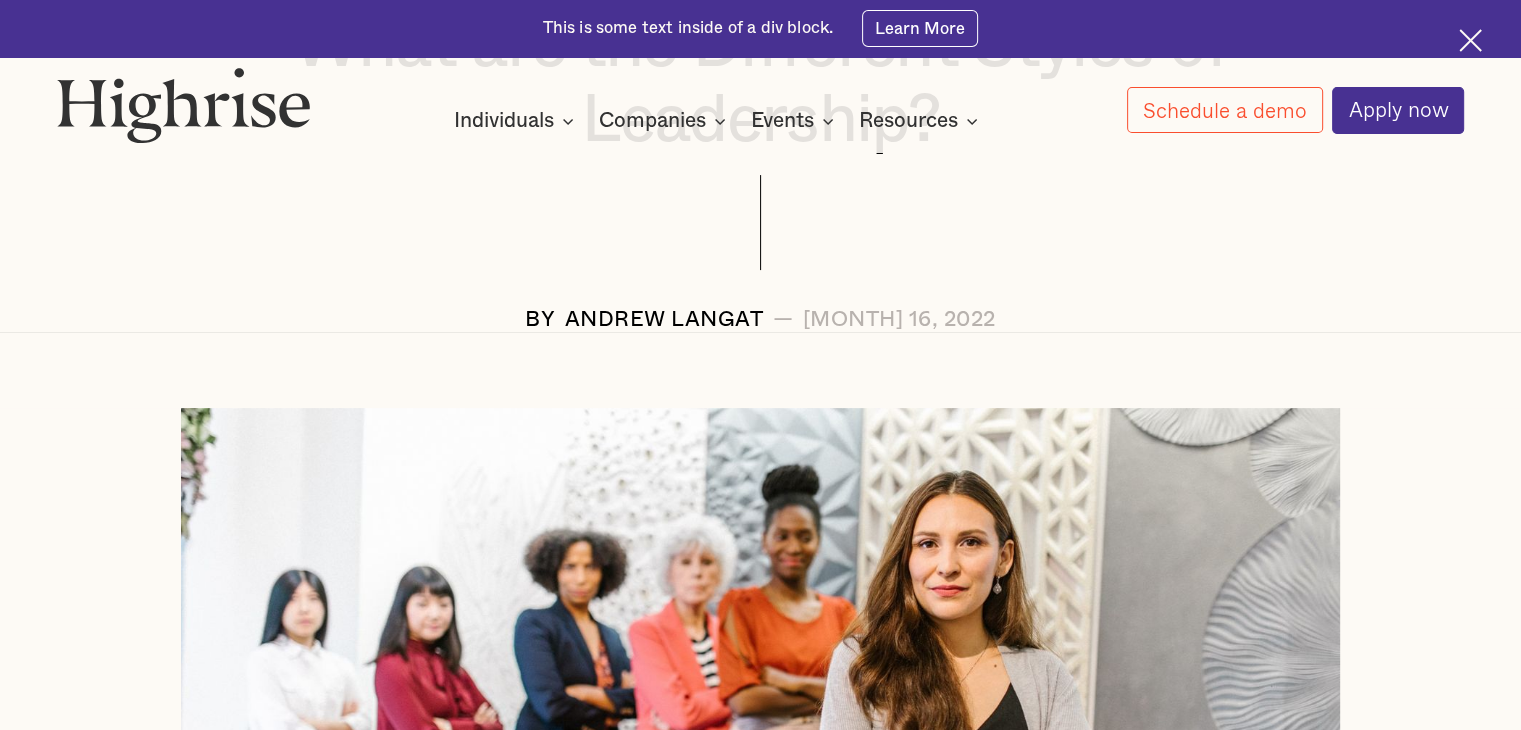scroll, scrollTop: 200, scrollLeft: 0, axis: vertical 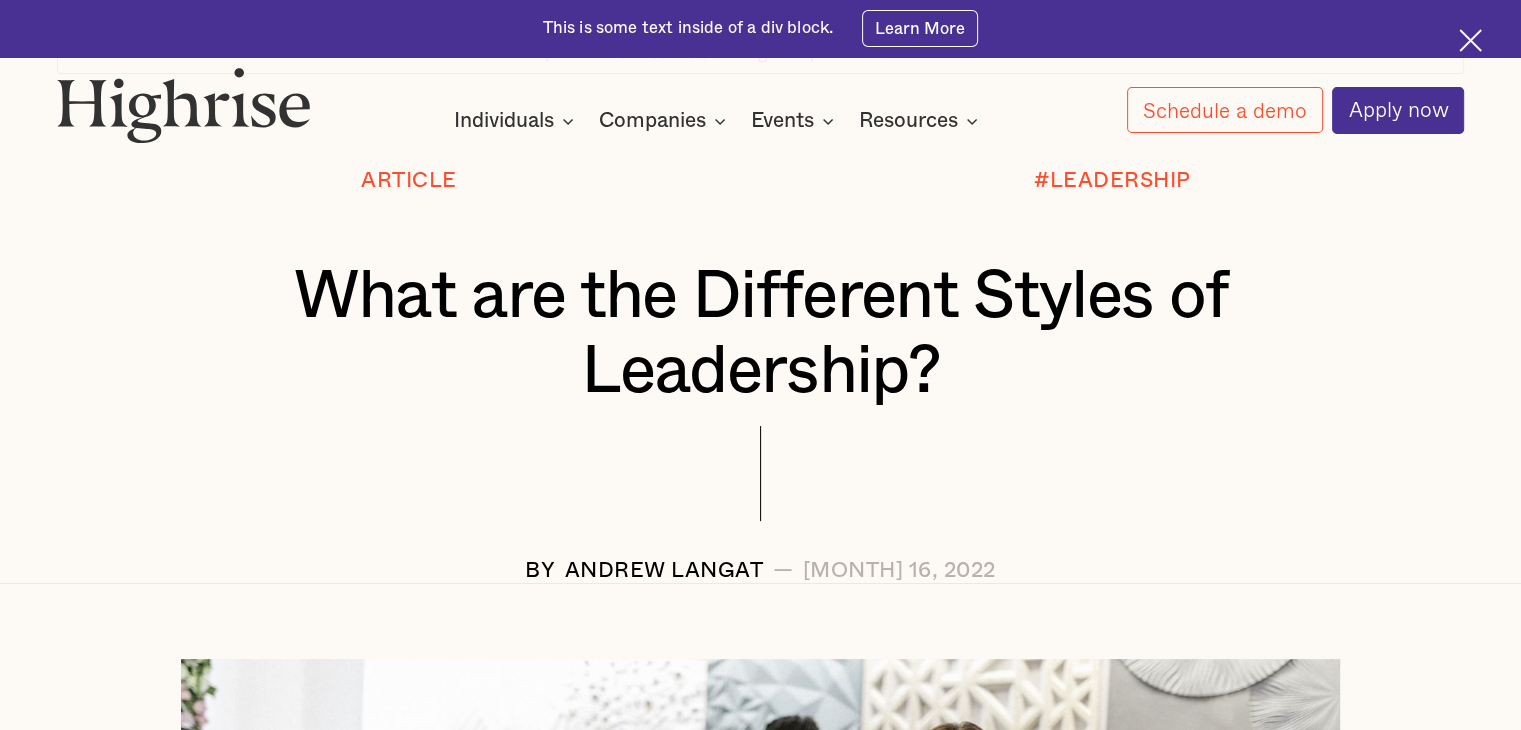 drag, startPoint x: 1018, startPoint y: 571, endPoint x: 507, endPoint y: 577, distance: 511.03522 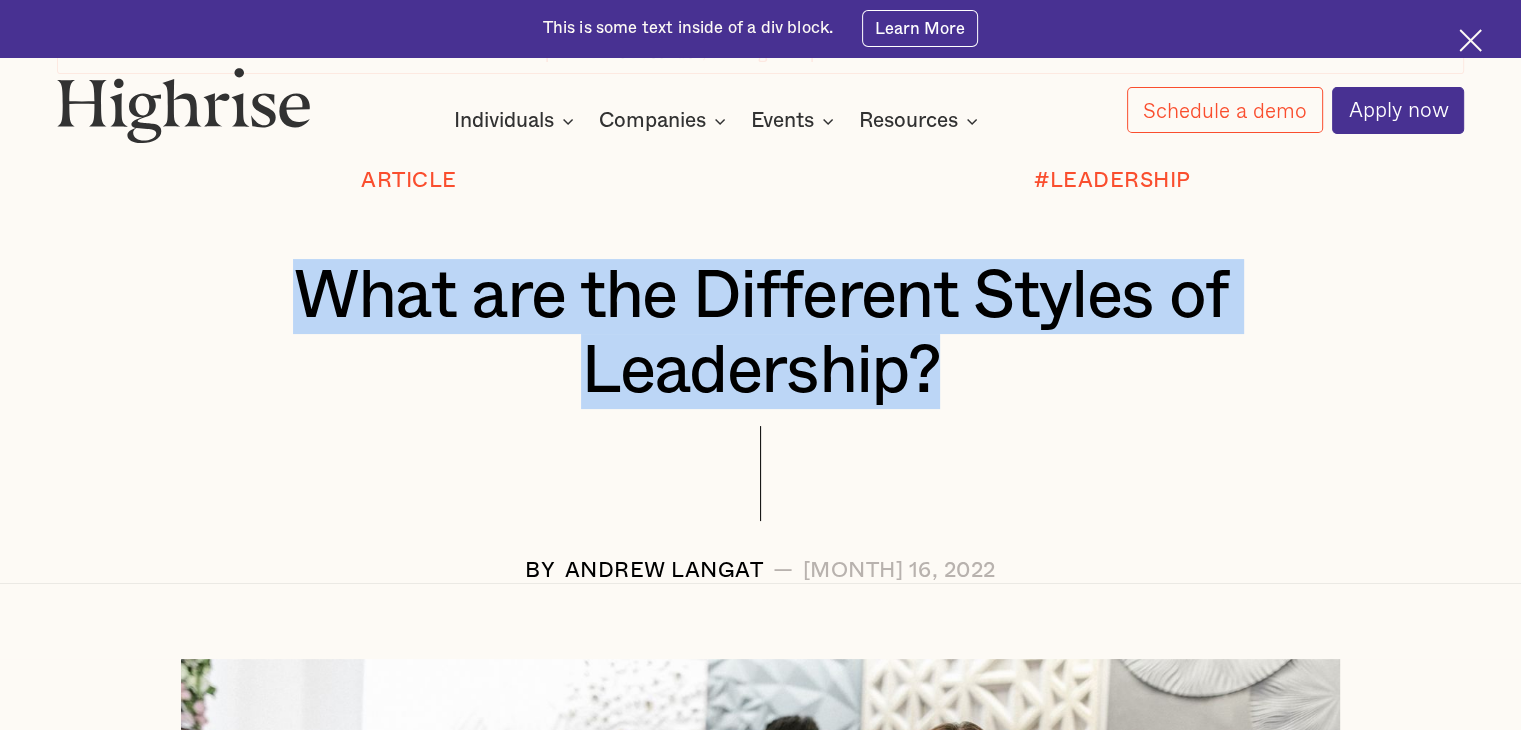 drag, startPoint x: 944, startPoint y: 365, endPoint x: 308, endPoint y: 316, distance: 637.88477 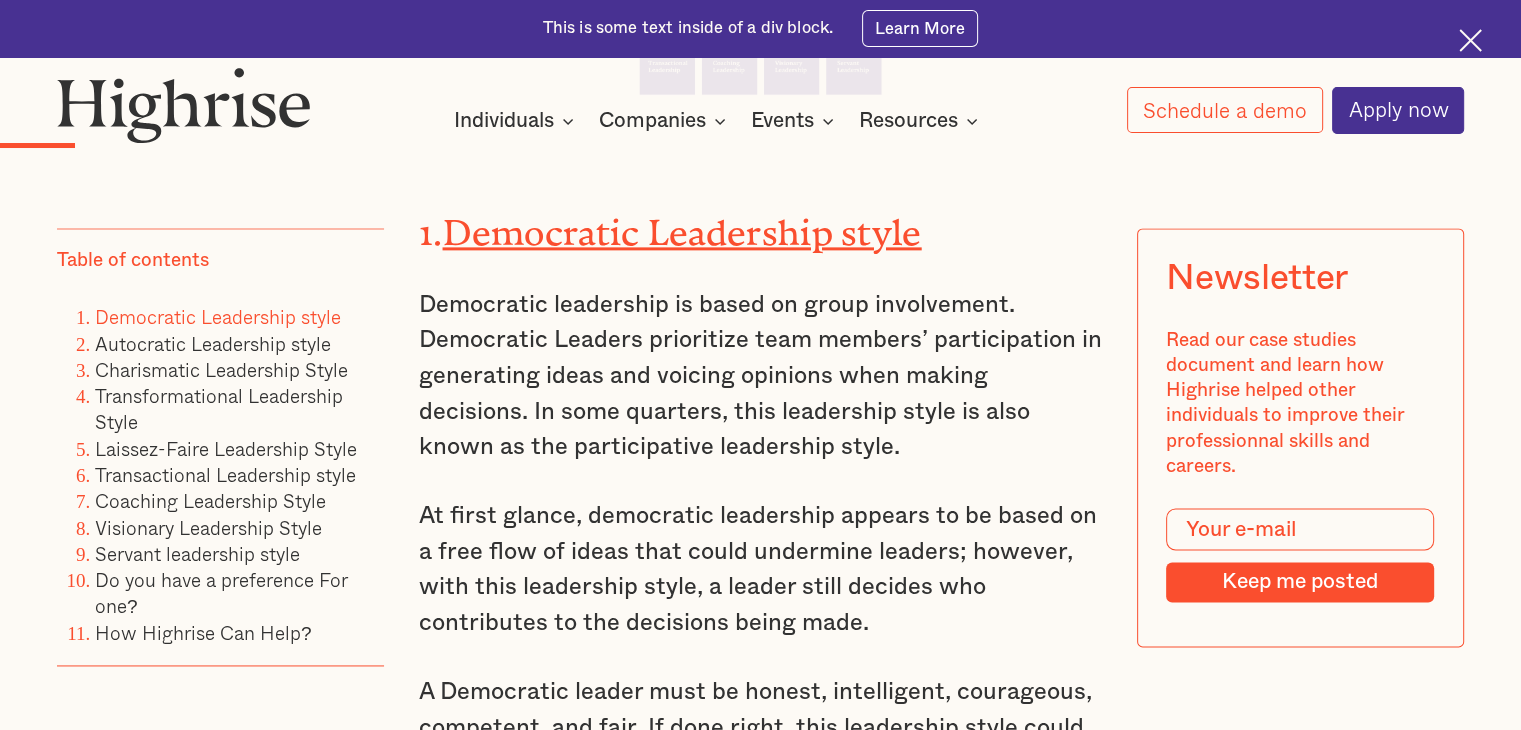 scroll, scrollTop: 2700, scrollLeft: 0, axis: vertical 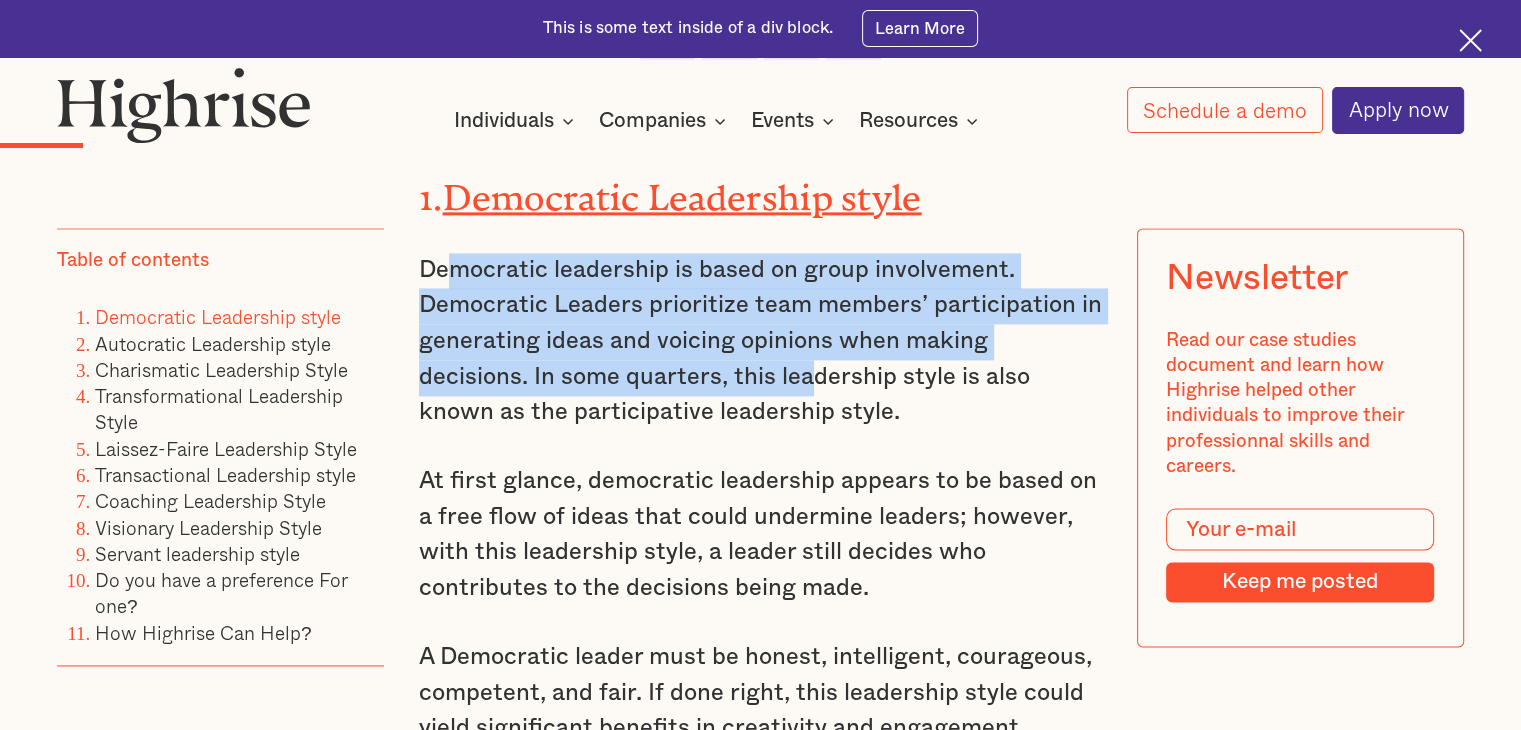 drag, startPoint x: 451, startPoint y: 300, endPoint x: 705, endPoint y: 404, distance: 274.46677 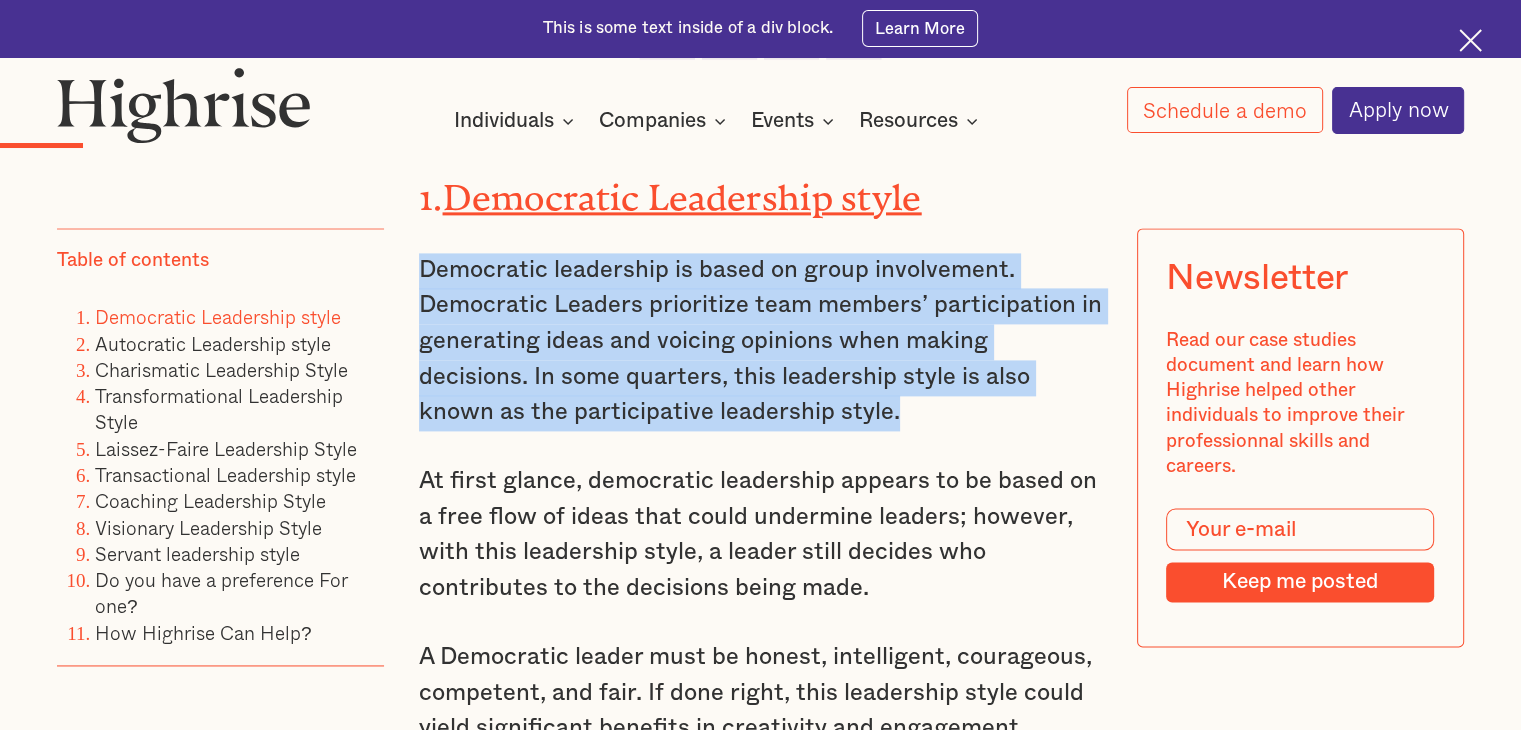 drag, startPoint x: 739, startPoint y: 432, endPoint x: 423, endPoint y: 285, distance: 348.51828 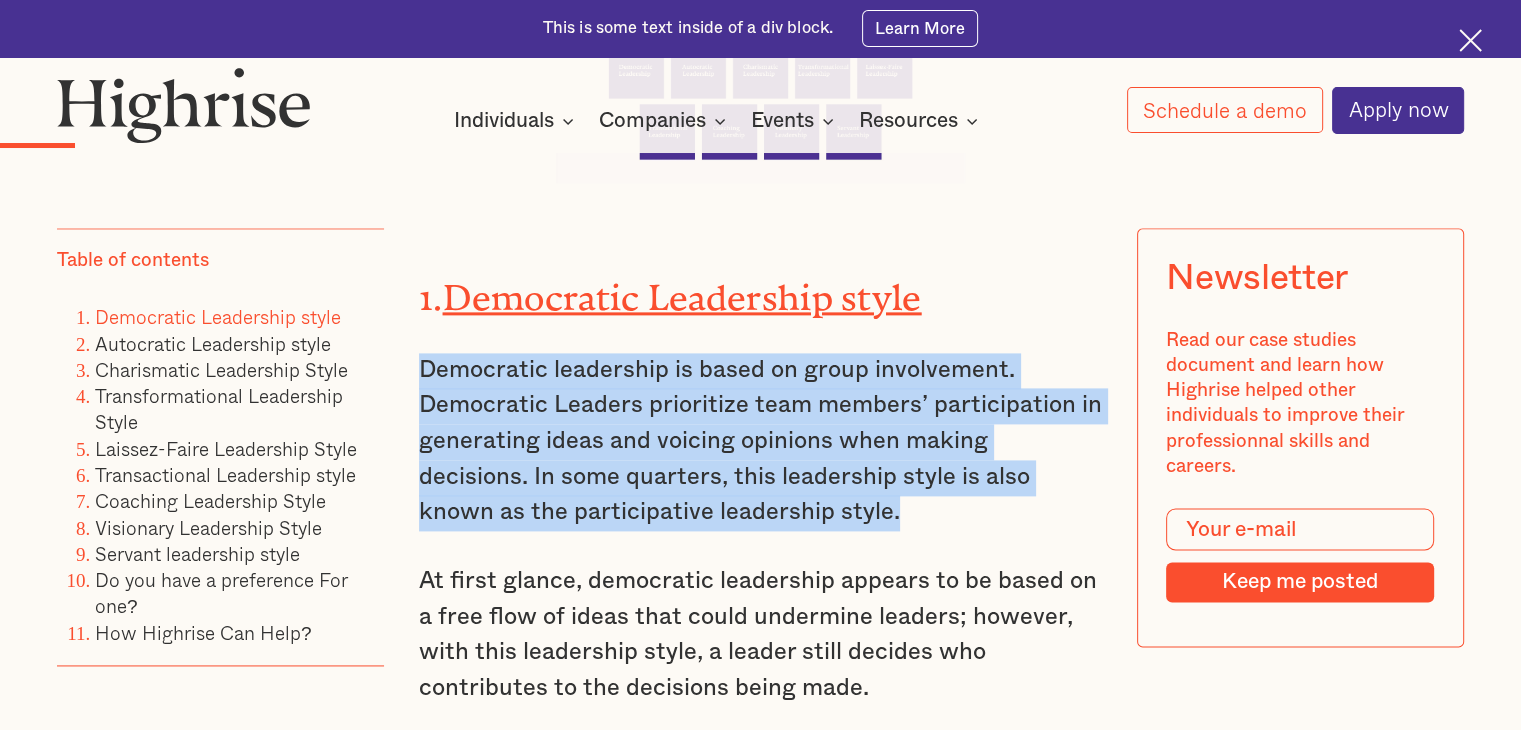 scroll, scrollTop: 2600, scrollLeft: 0, axis: vertical 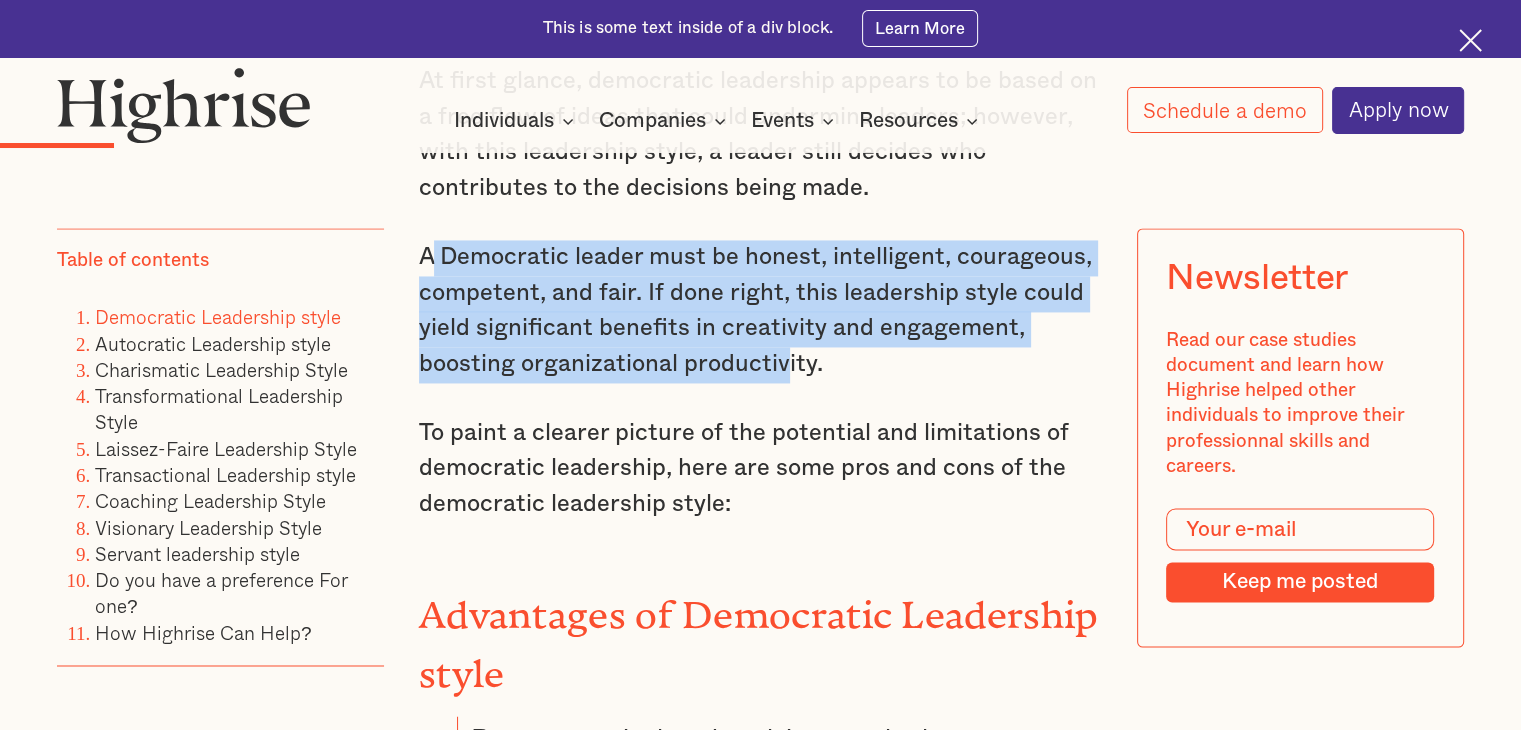 drag, startPoint x: 426, startPoint y: 279, endPoint x: 787, endPoint y: 385, distance: 376.2406 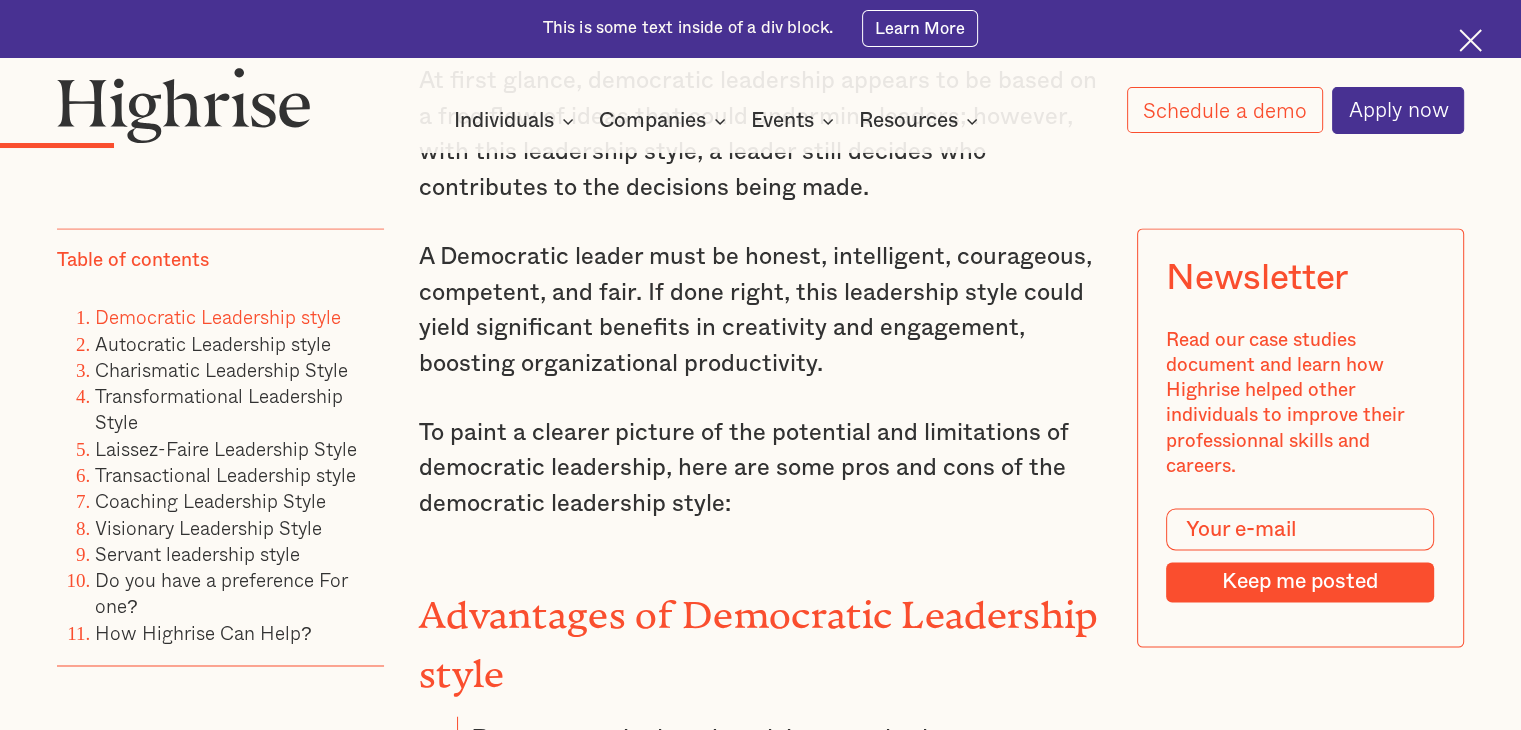 click on "A Democratic leader must be honest, intelligent, courageous, competent, and fair. If done right, this leadership style could yield significant benefits in creativity and engagement, boosting organizational productivity." at bounding box center (760, 311) 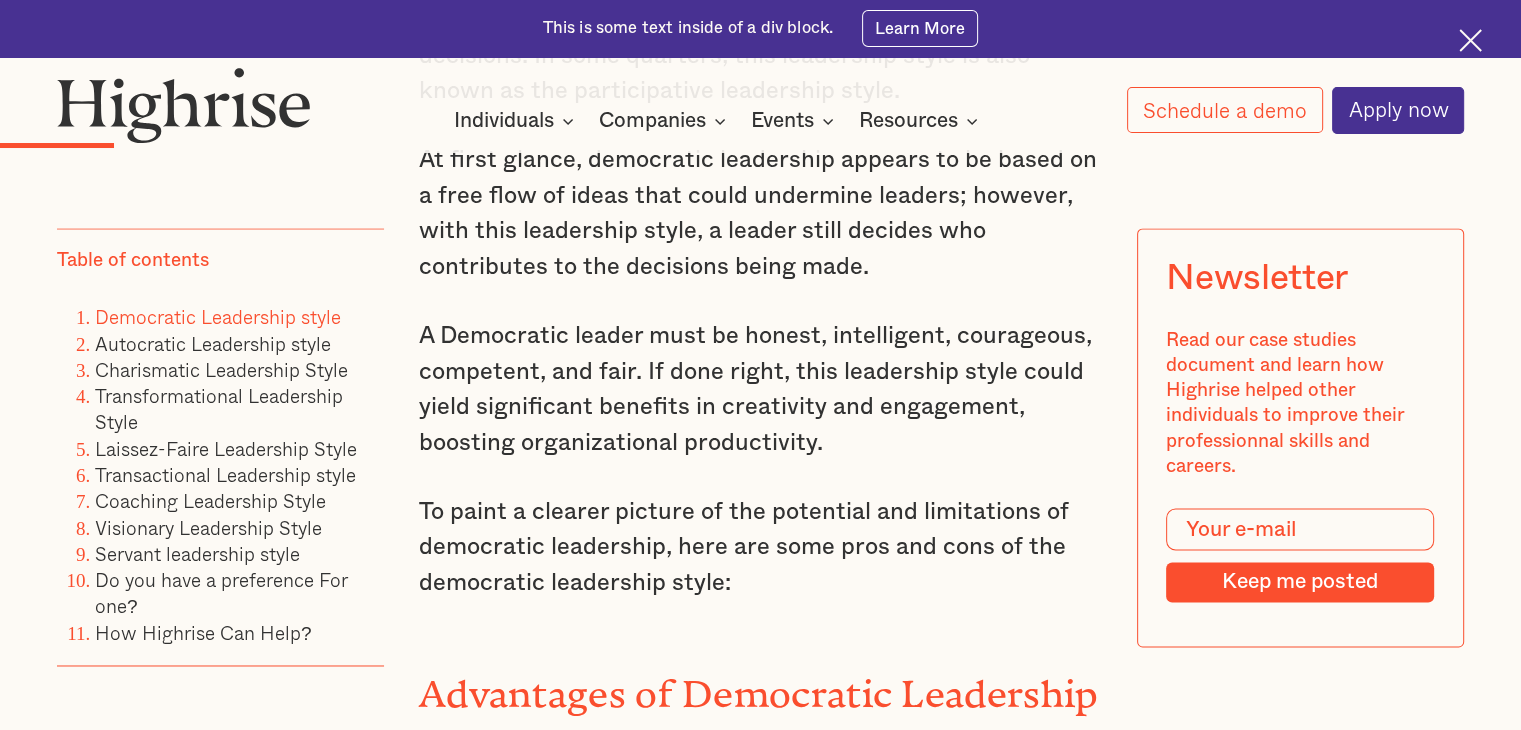 scroll, scrollTop: 2800, scrollLeft: 0, axis: vertical 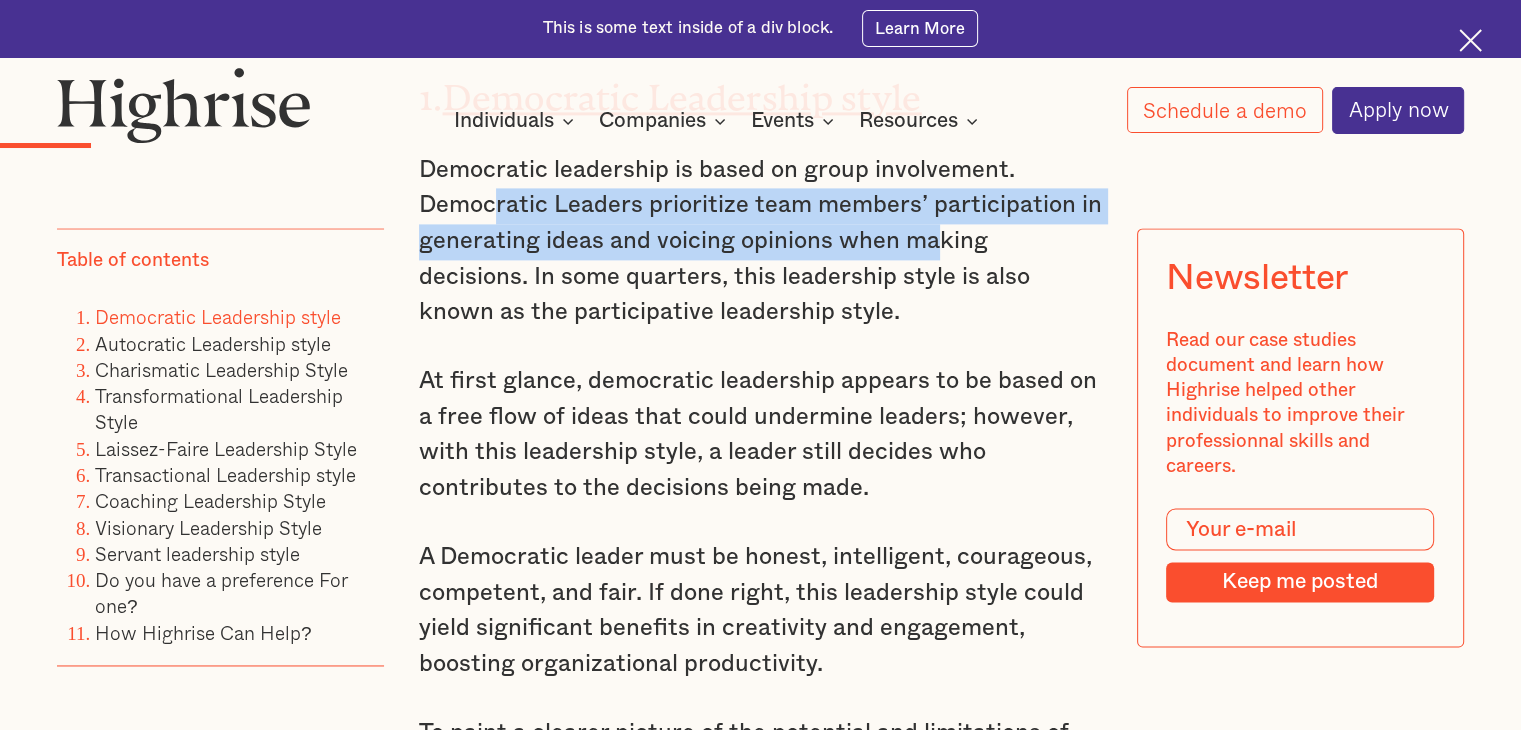 drag, startPoint x: 495, startPoint y: 232, endPoint x: 937, endPoint y: 258, distance: 442.76404 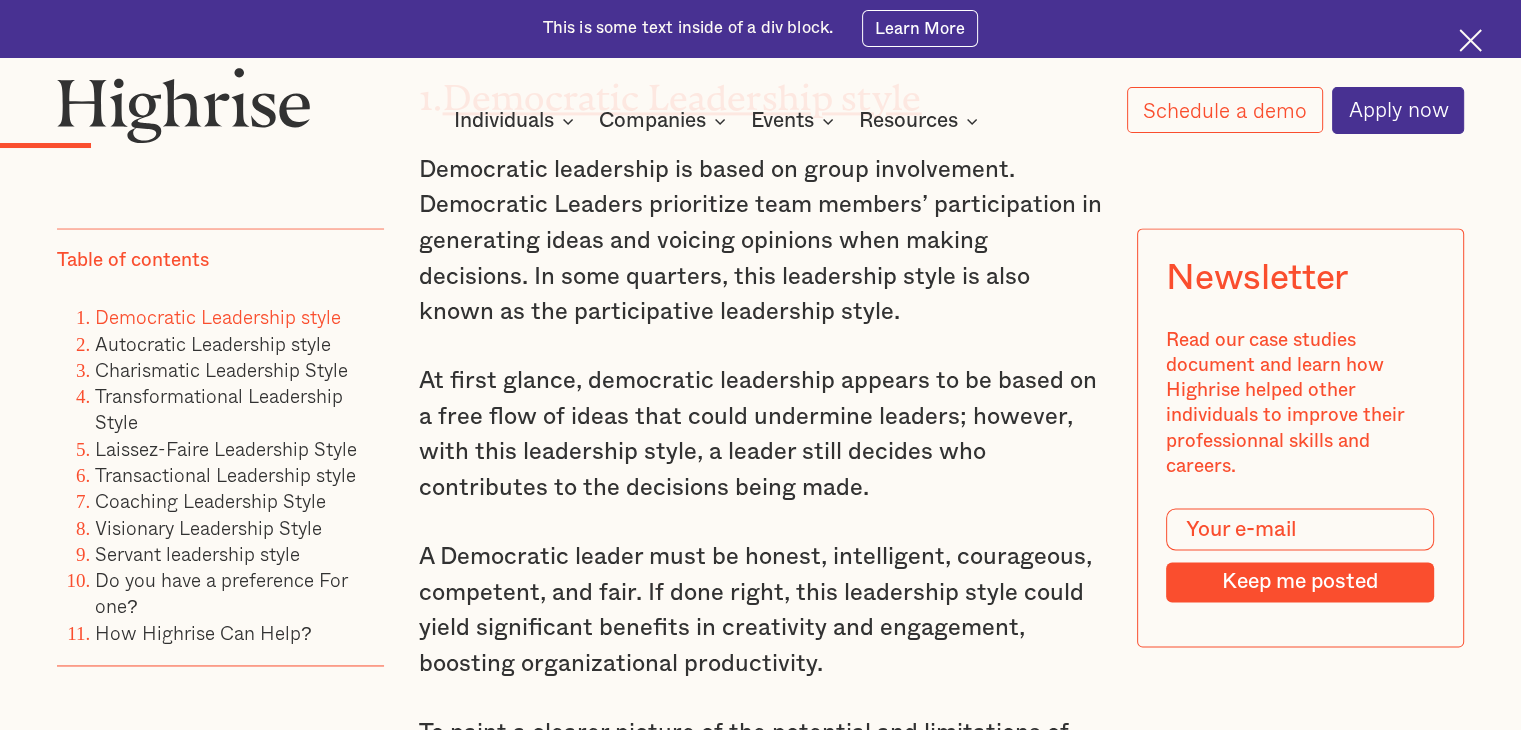 click on "Democratic leadership is based on group involvement. Democratic Leaders prioritize team members’ participation in generating ideas and voicing opinions when making decisions. In some quarters, this leadership style is also known as the participative leadership style." at bounding box center (760, 242) 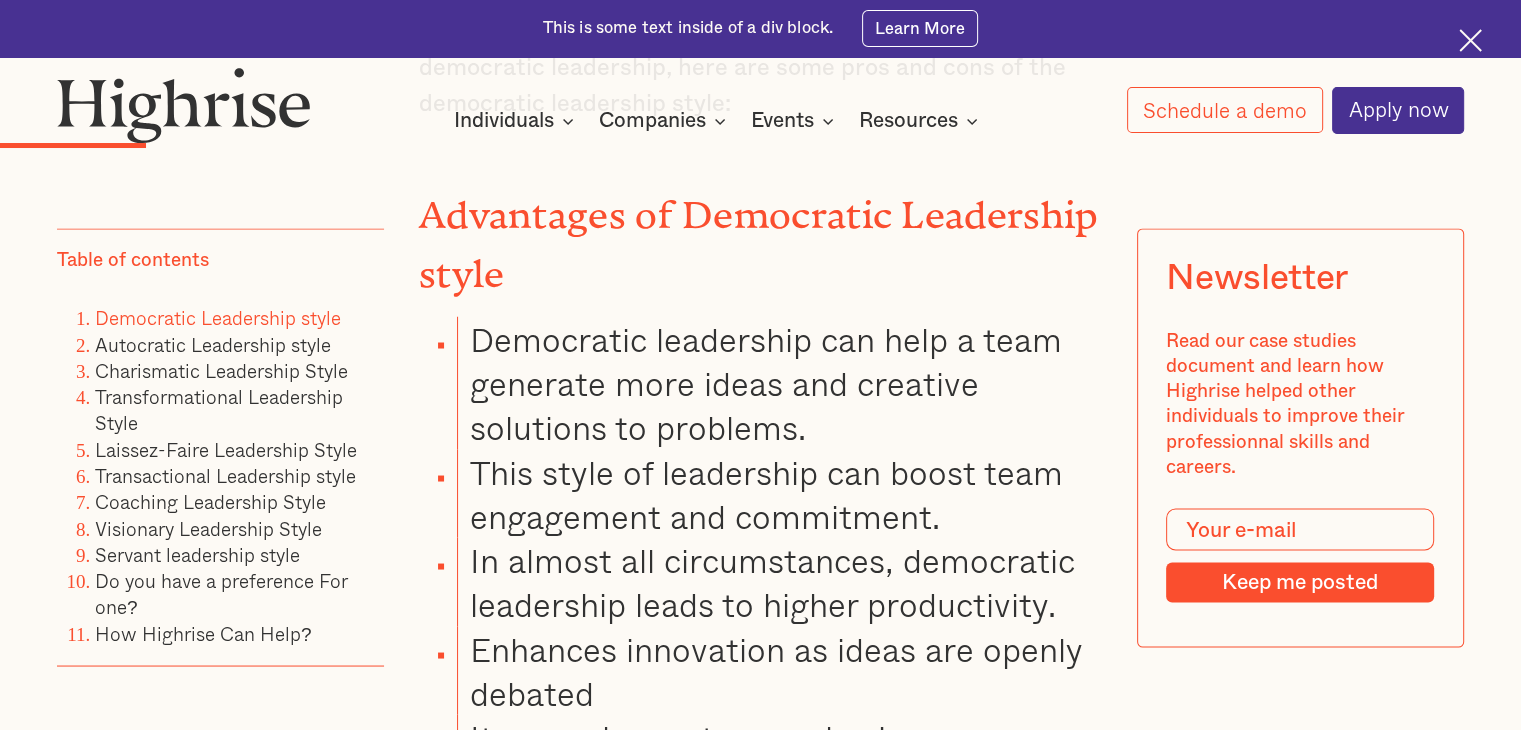 scroll, scrollTop: 3600, scrollLeft: 0, axis: vertical 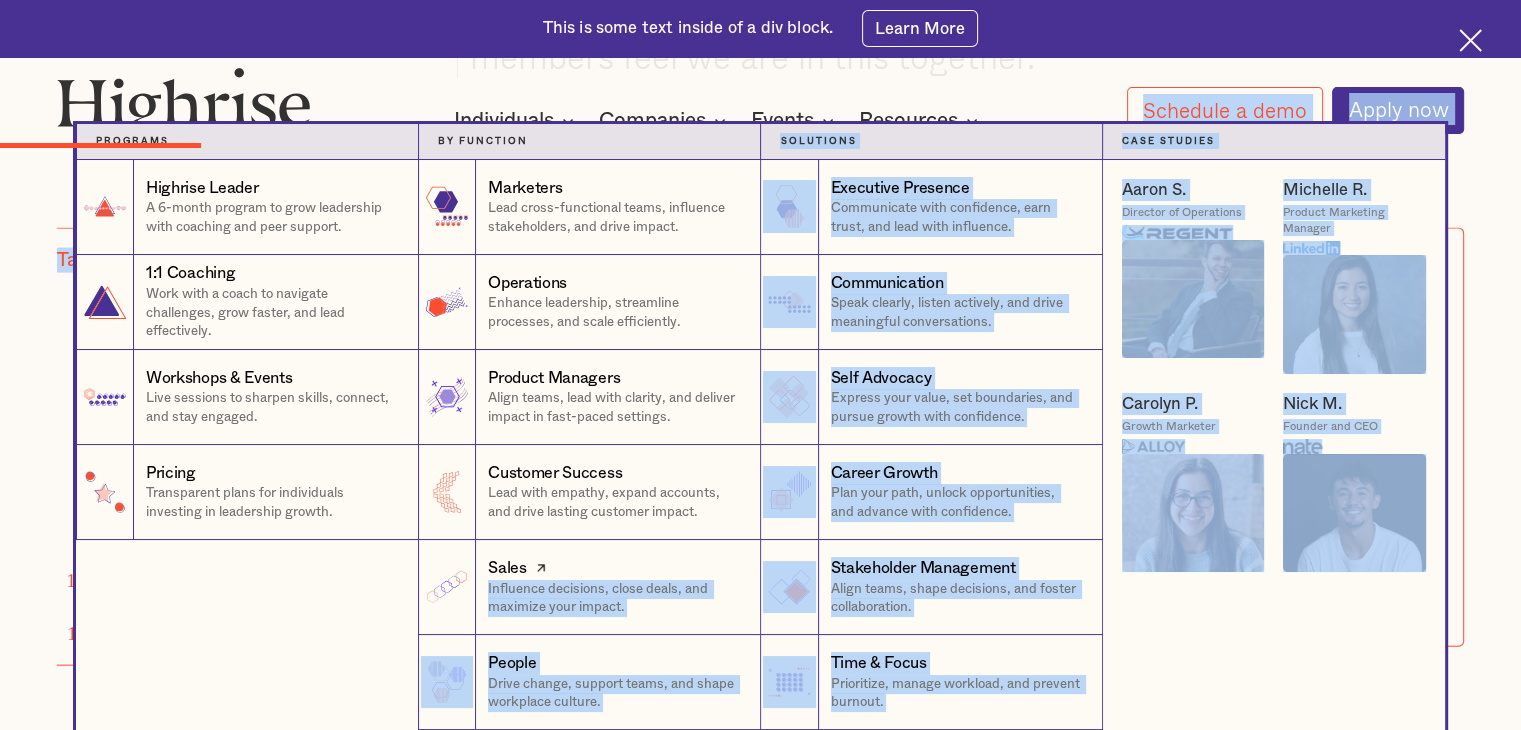 drag, startPoint x: 472, startPoint y: 268, endPoint x: 652, endPoint y: 554, distance: 337.929 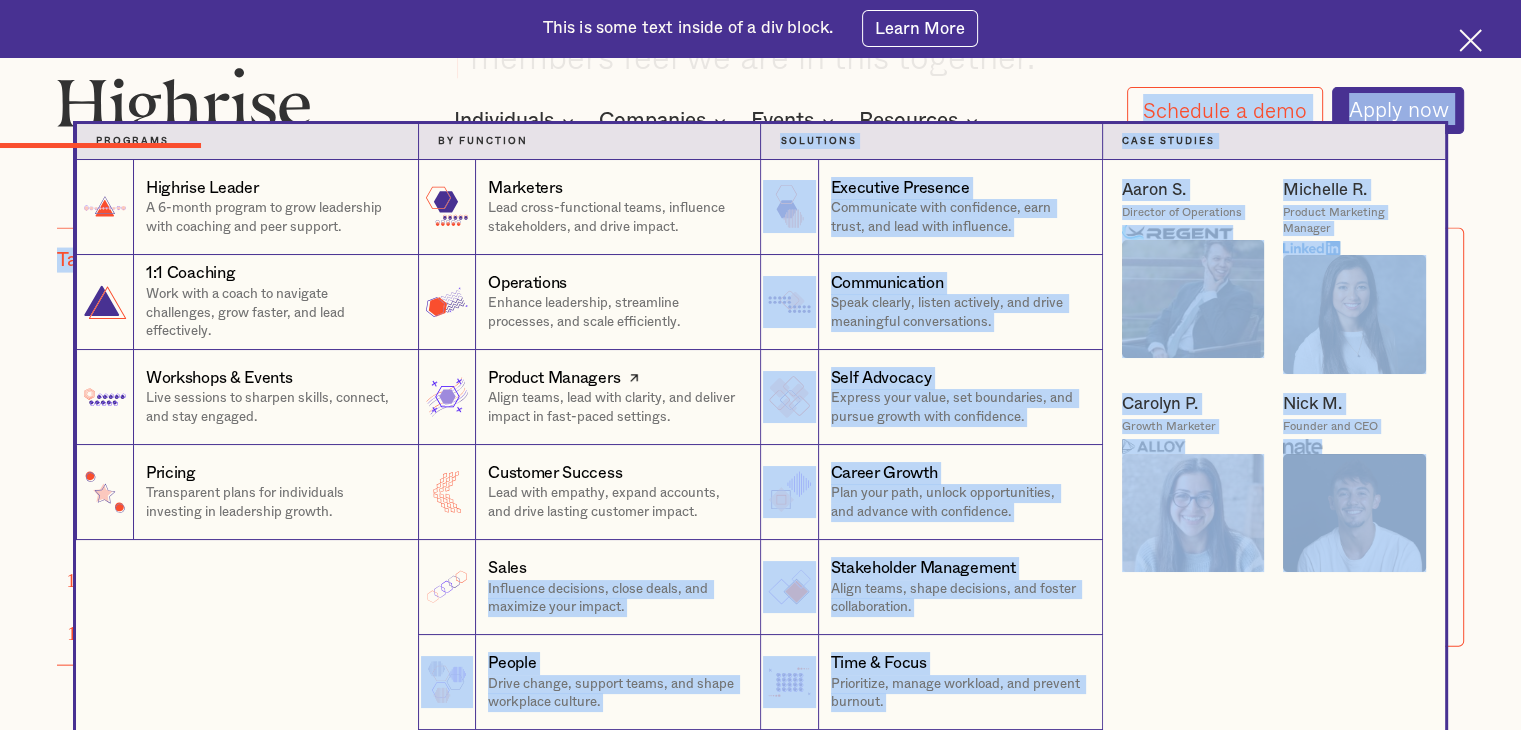 click on "Align teams, lead with clarity, and deliver impact in fast-paced settings." at bounding box center [614, 407] 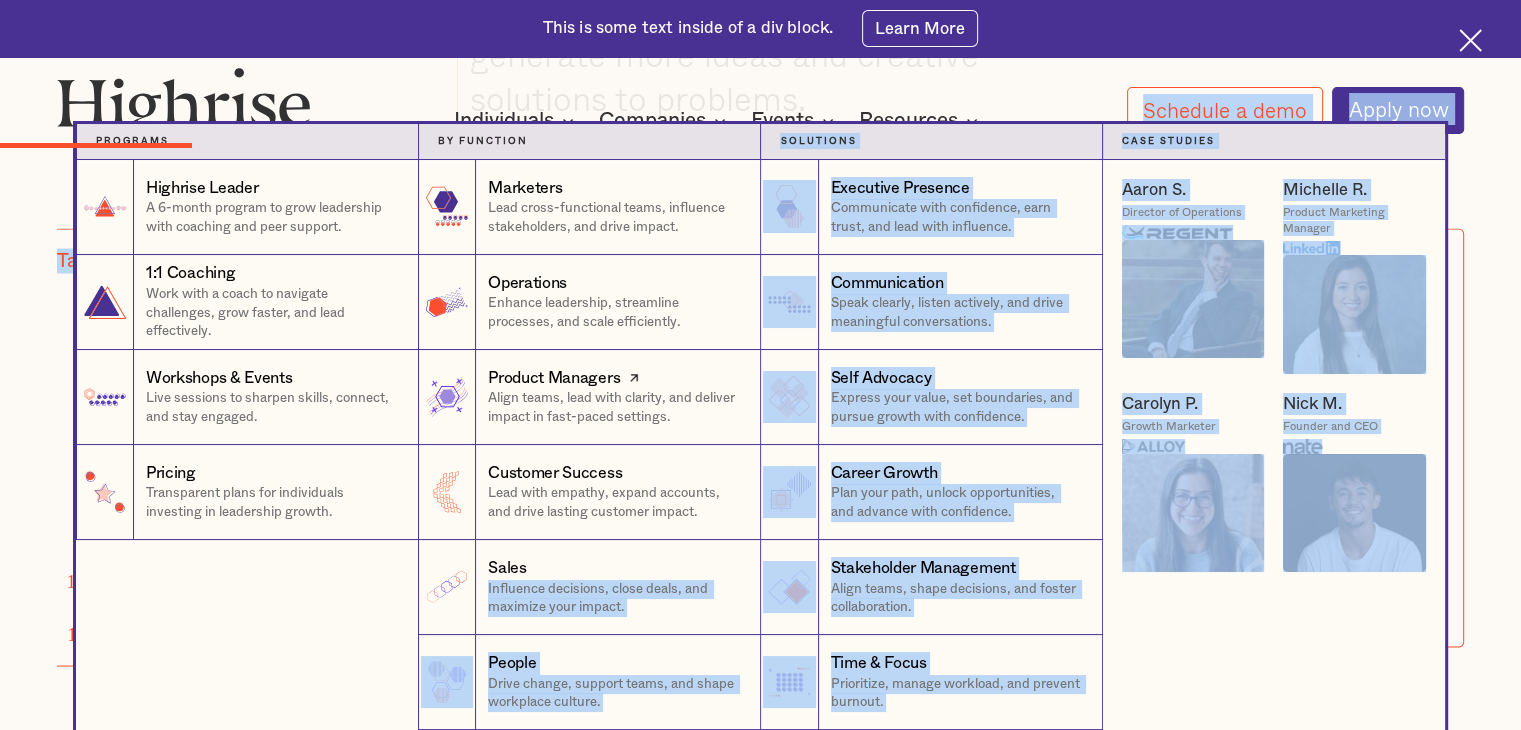 scroll, scrollTop: 3824, scrollLeft: 0, axis: vertical 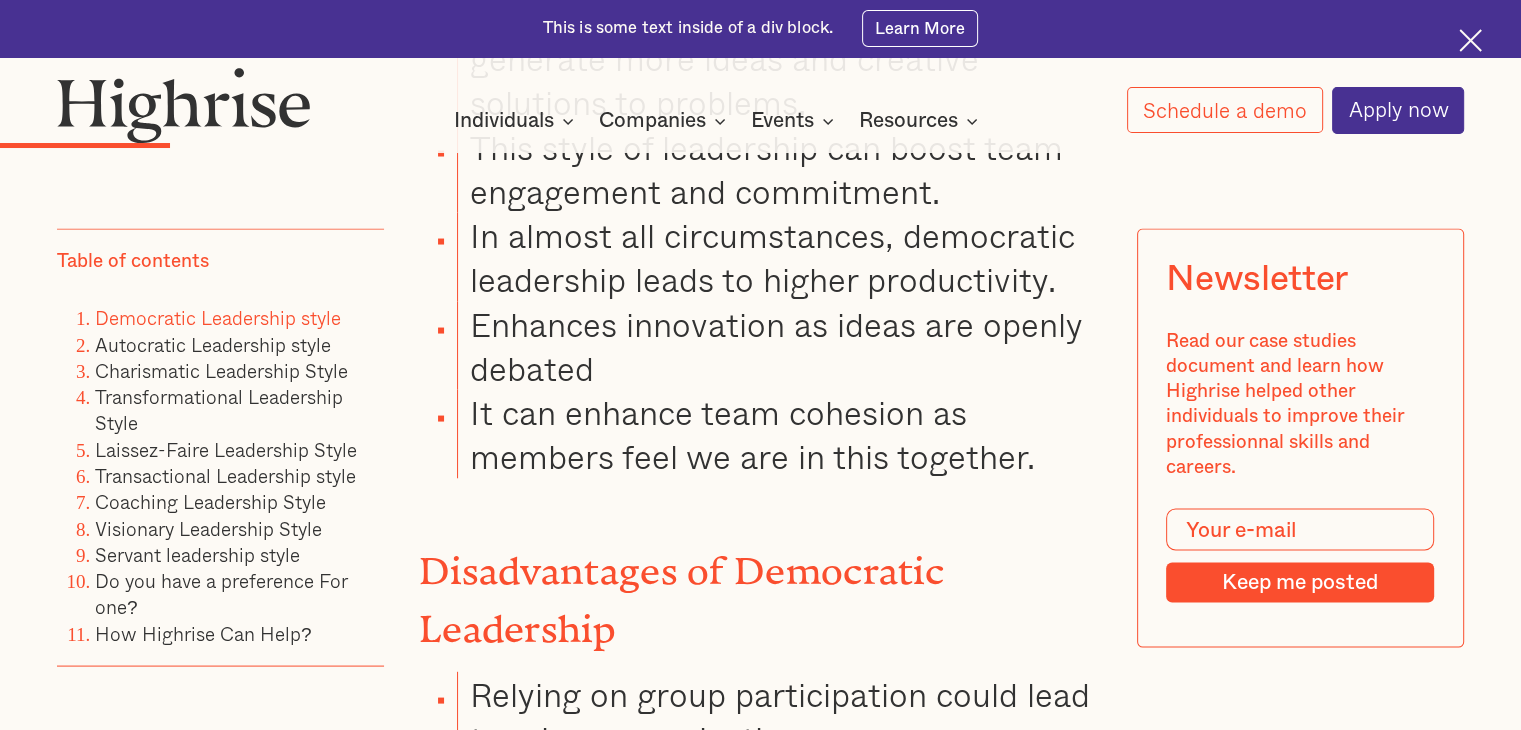click on "Enhances innovation as ideas are openly debated" at bounding box center [779, 346] 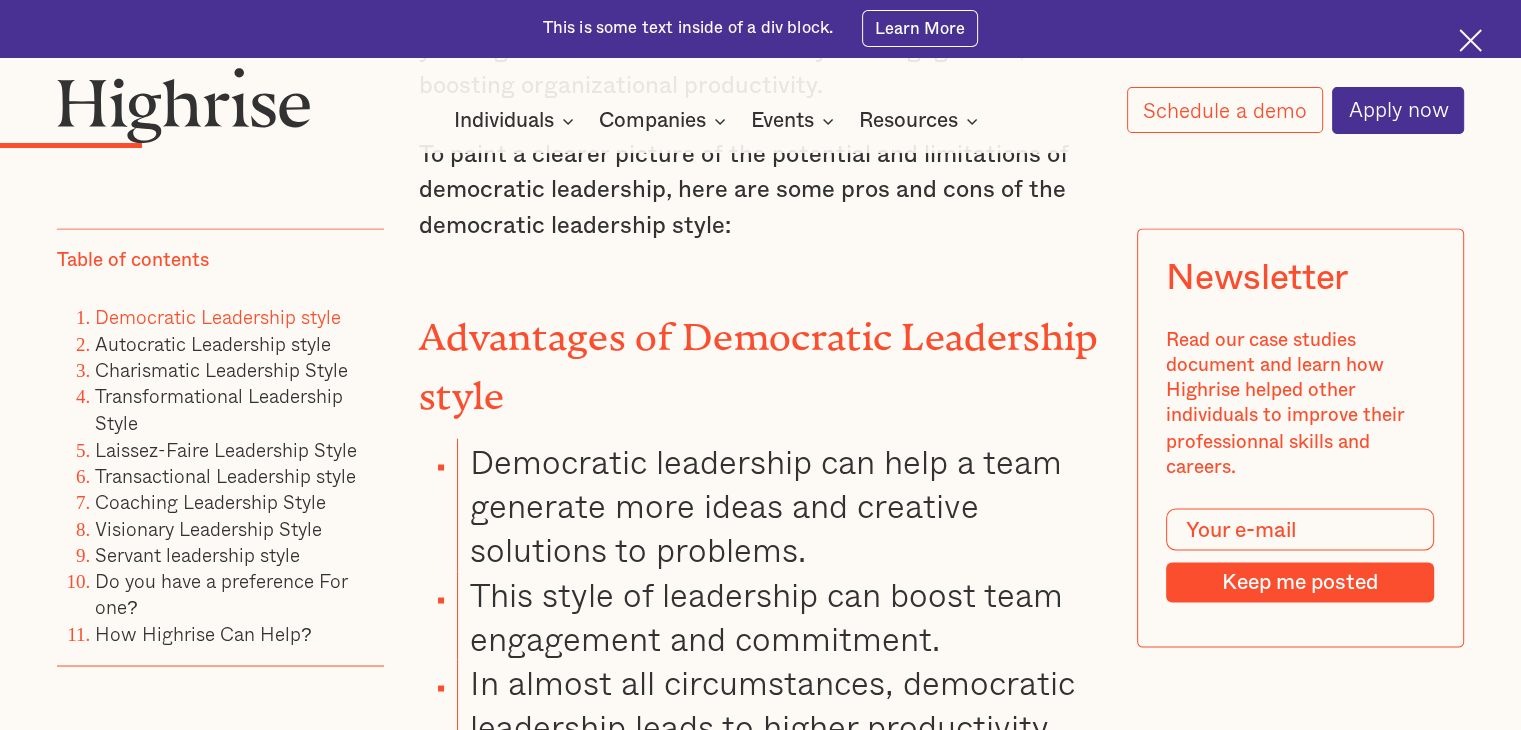 scroll, scrollTop: 3524, scrollLeft: 0, axis: vertical 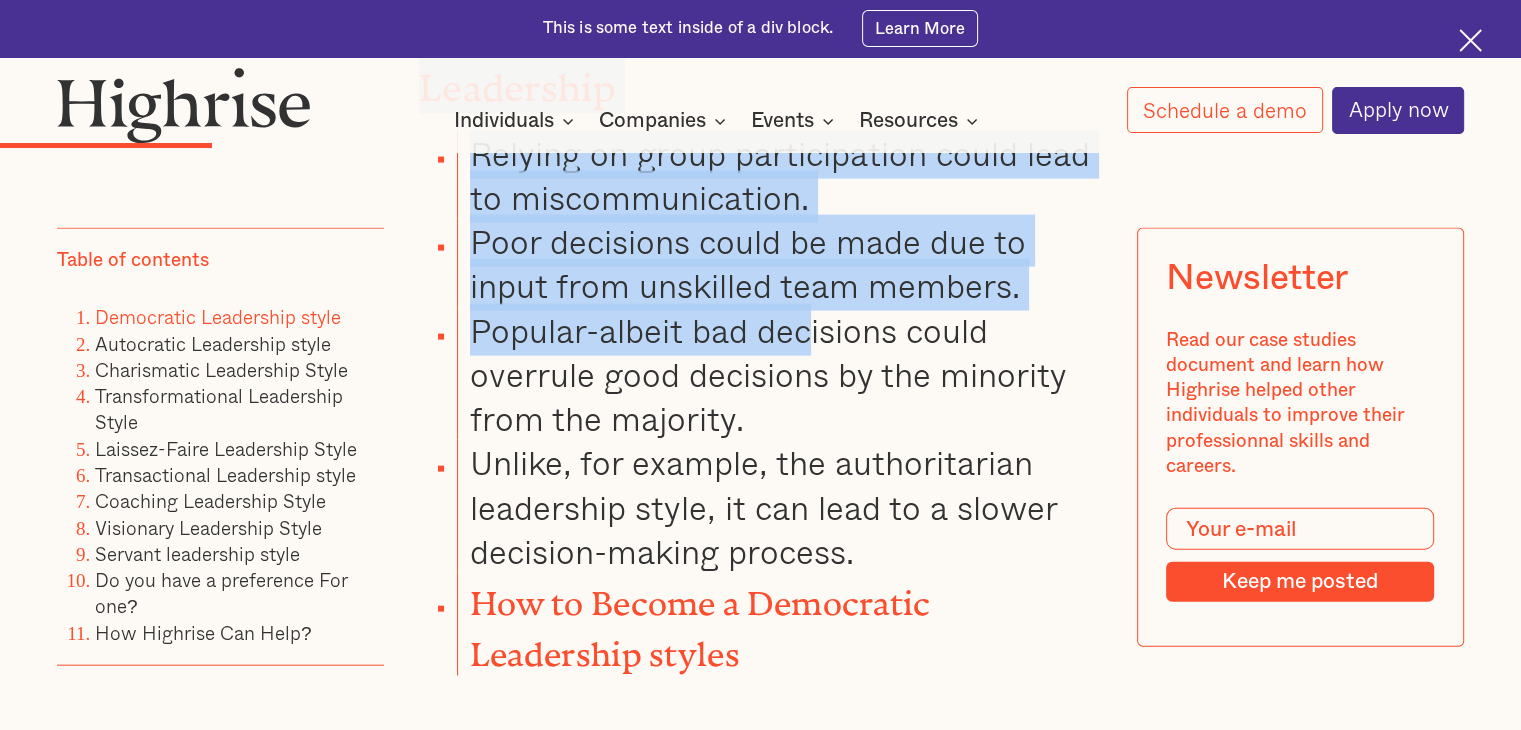drag, startPoint x: 474, startPoint y: 321, endPoint x: 806, endPoint y: 317, distance: 332.0241 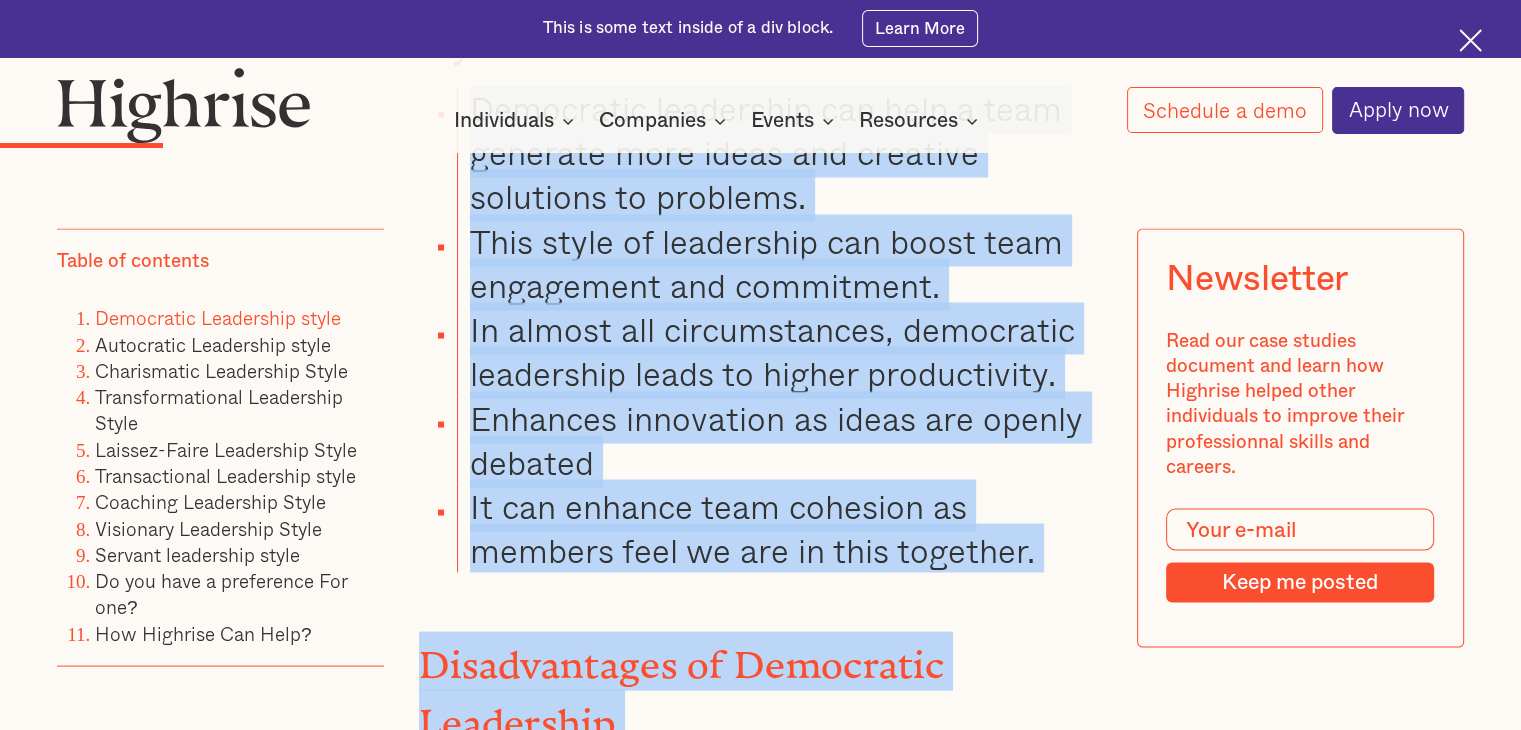 scroll, scrollTop: 3765, scrollLeft: 0, axis: vertical 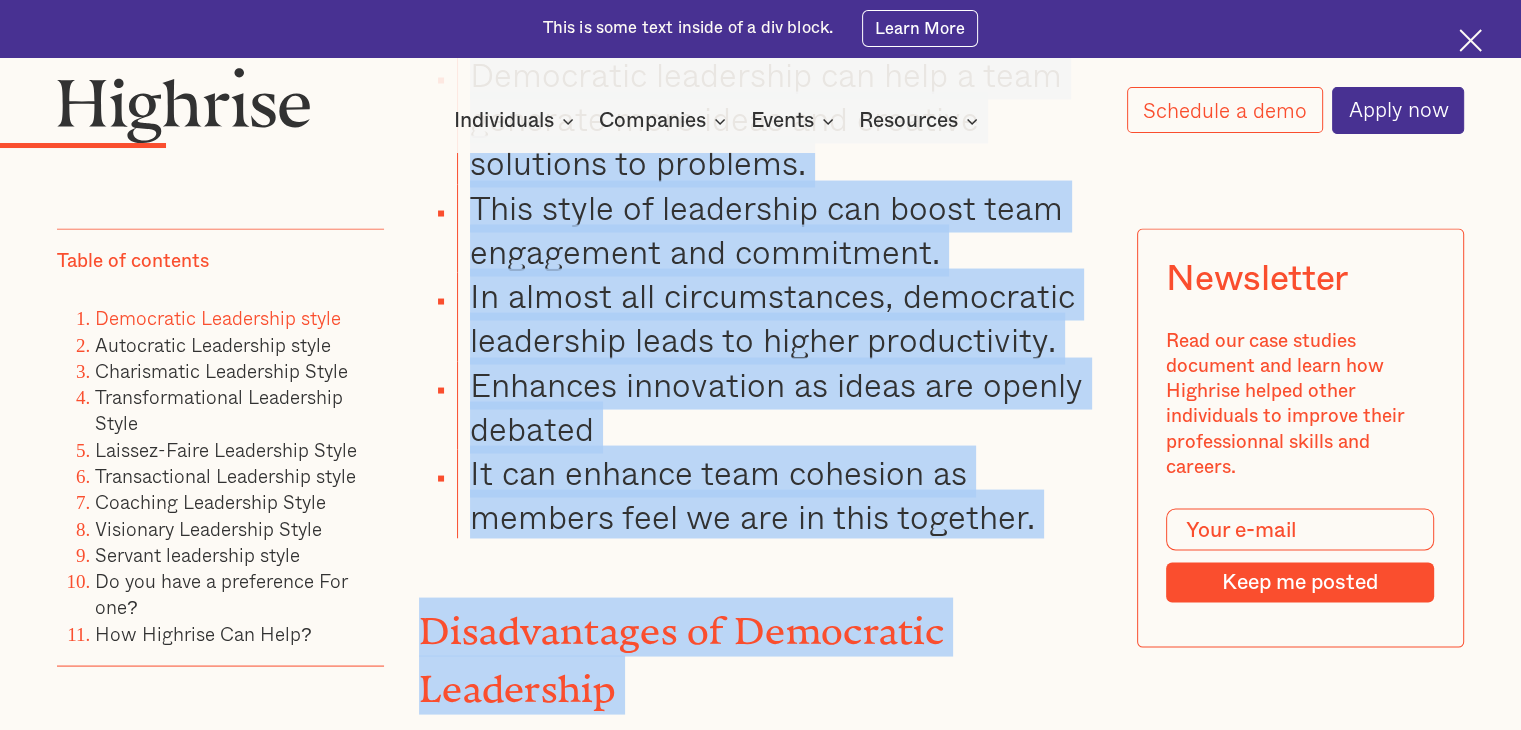 click on "It can enhance team cohesion as members feel we are in this together." at bounding box center [779, 493] 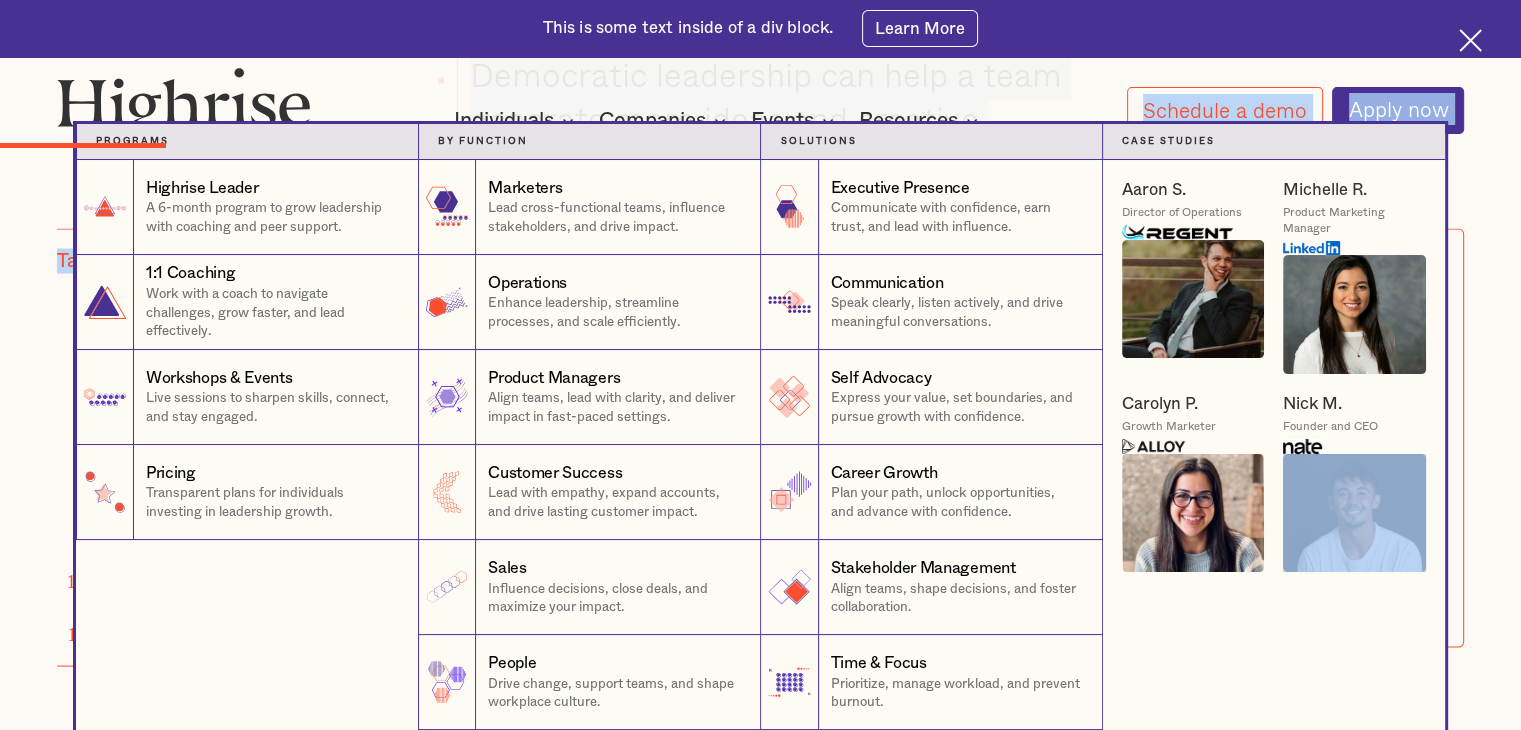 drag, startPoint x: 1036, startPoint y: 530, endPoint x: 1472, endPoint y: 613, distance: 443.82993 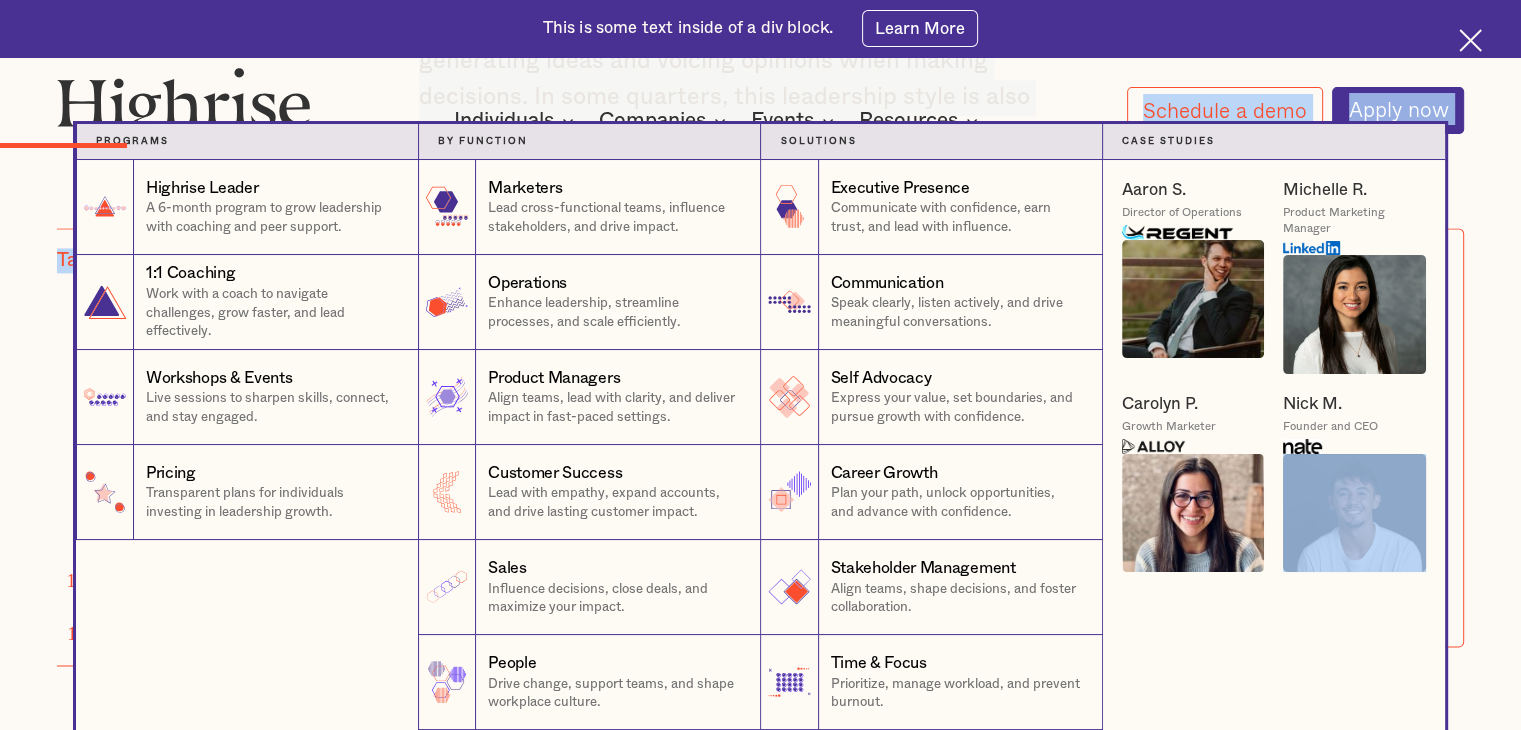 scroll, scrollTop: 2665, scrollLeft: 0, axis: vertical 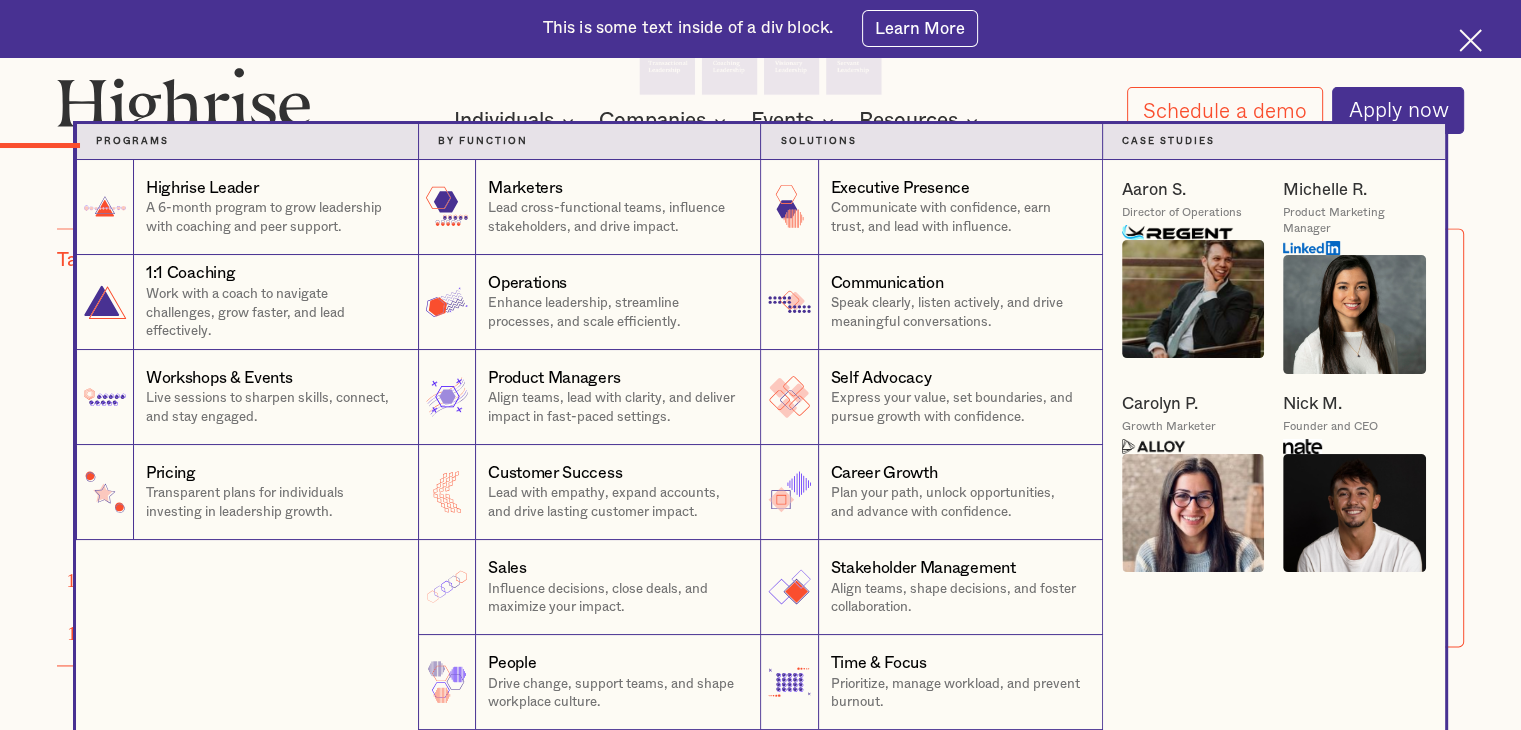 click on "Programs 1 Highrise Leader
A 6-month program to grow leadership with coaching and peer support. 1 Individuals 1:1 Coaching
Work with a coach to navigate challenges, grow faster, and lead effectively. 1 Individuals Workshops & Events
Live sessions to sharpen skills, connect, and stay engaged. 1 Individuals Pricing
Transparent plans for individuals investing in leadership growth. 1 Individuals Highrise Leader
A 6-month program to grow leadership with coaching and peer support. 1:1 Coaching
Work with a coach to navigate challenges, grow faster, and lead effectively. Workshops & Events
Live sessions to sharpen skills, connect, and stay engaged. Pricing
Transparent plans for individuals investing in leadership growth. Title
Transparent plans for individuals investing in leadership growth. by function 2 Marketers
Lead cross-functional teams, influence stakeholders, and drive impact. 2 Individuals Operations
2 Individuals Product Managers
2" at bounding box center [760, 427] 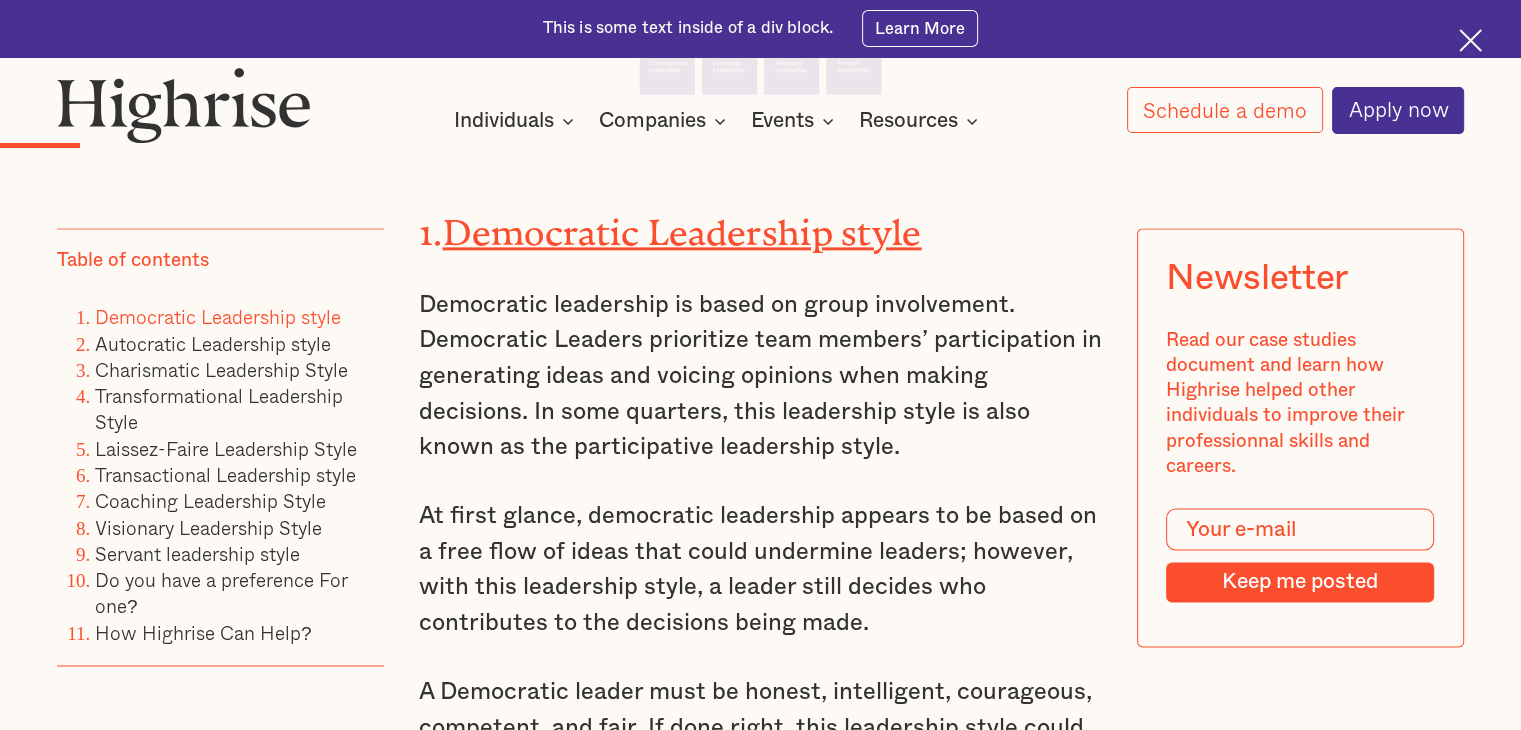 click at bounding box center (1470, 40) 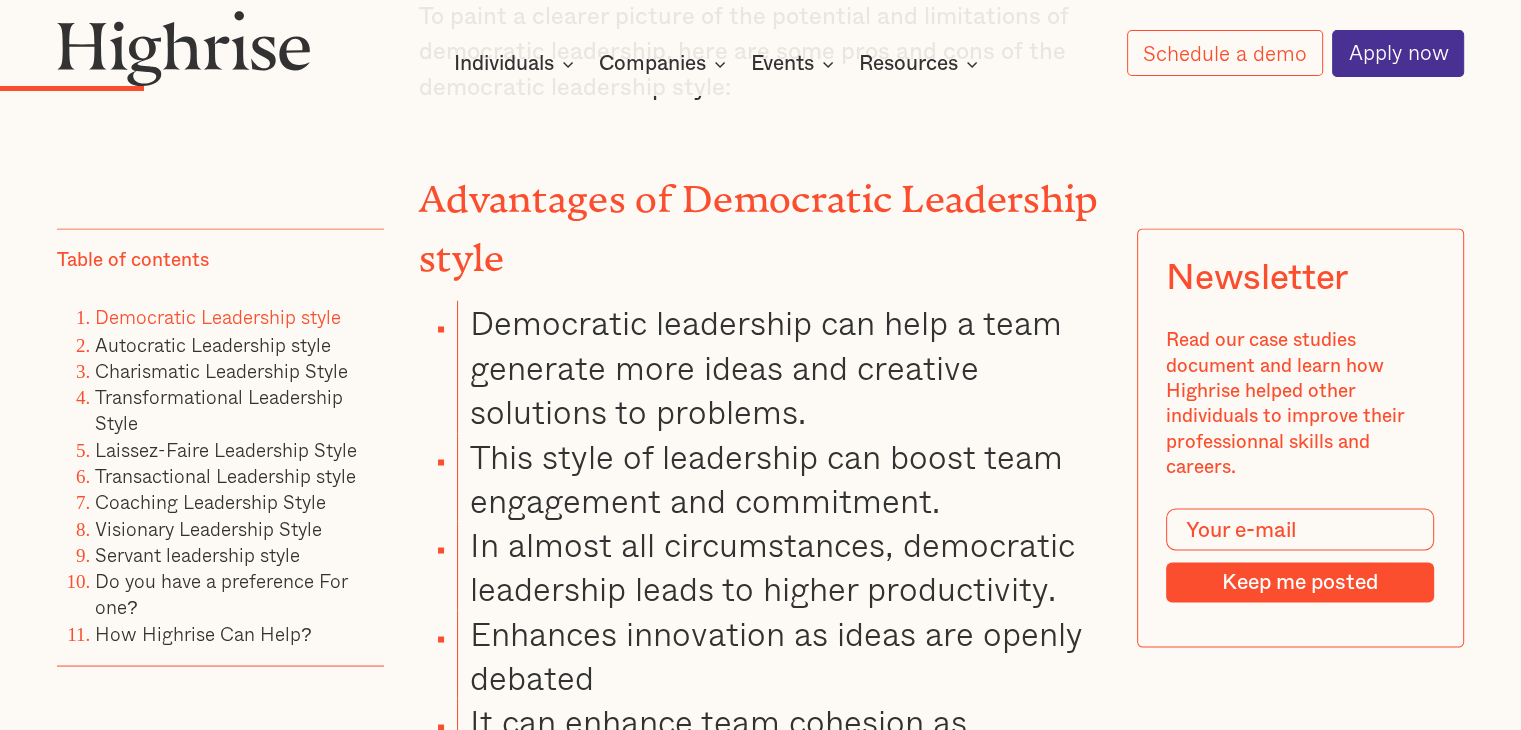 scroll, scrollTop: 3508, scrollLeft: 0, axis: vertical 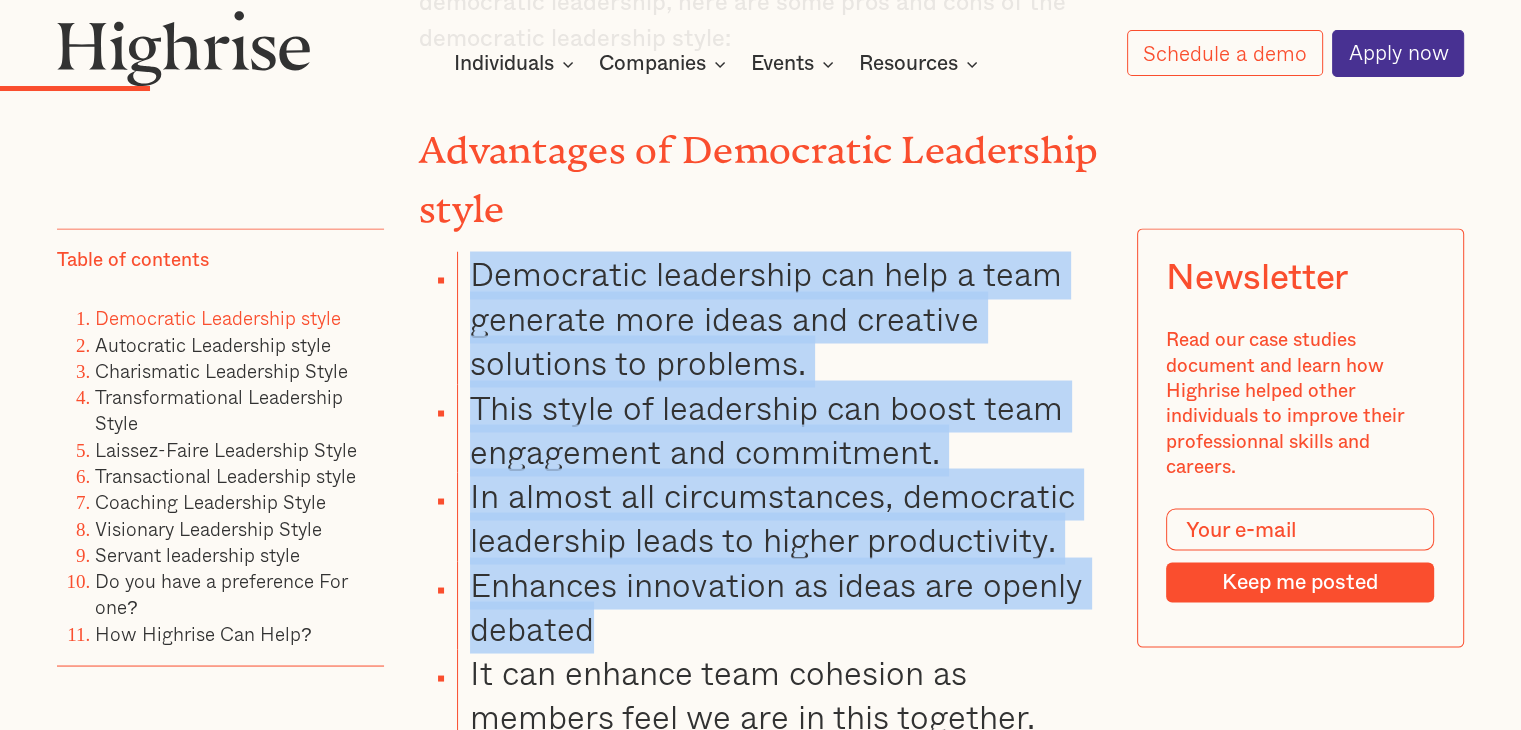 drag, startPoint x: 473, startPoint y: 275, endPoint x: 592, endPoint y: 624, distance: 368.73026 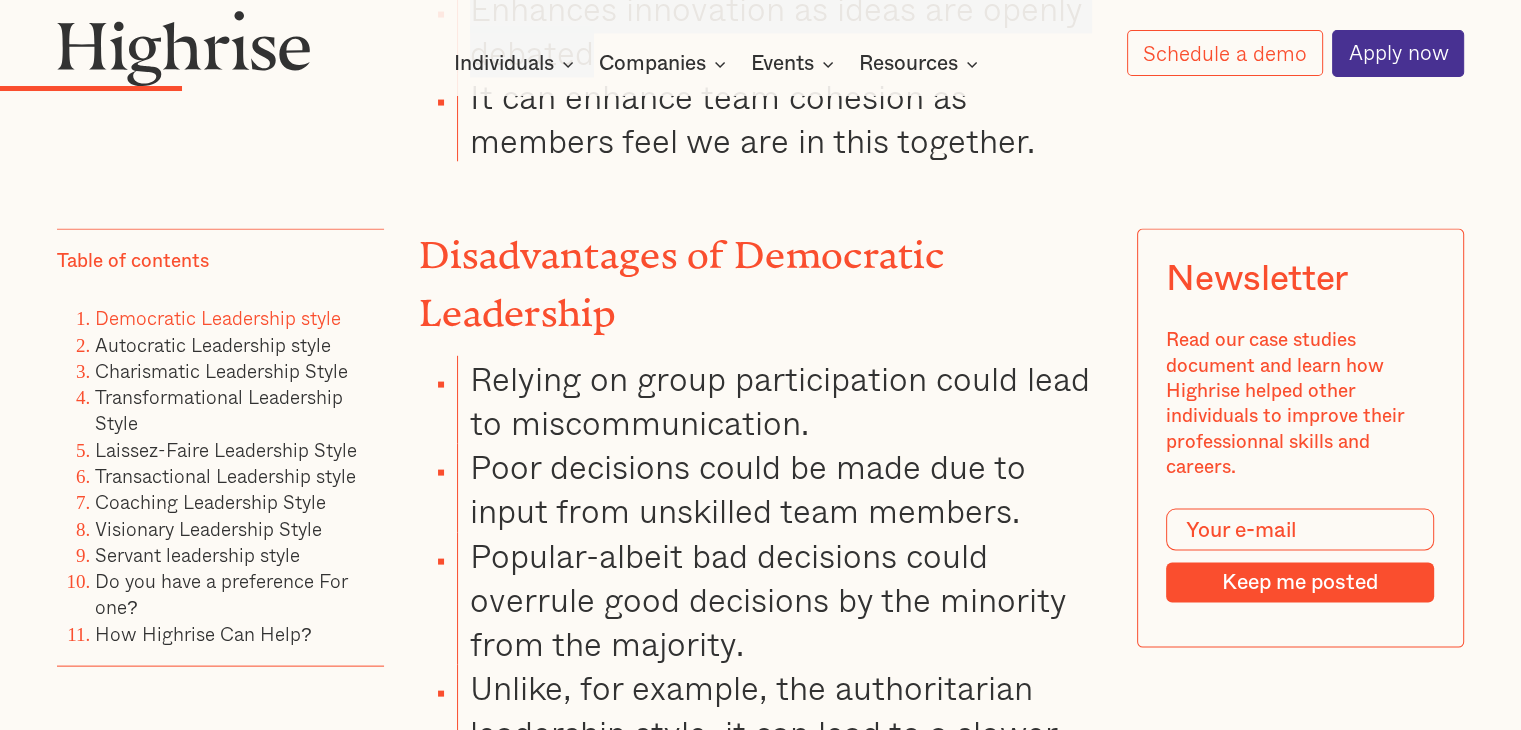 scroll, scrollTop: 4208, scrollLeft: 0, axis: vertical 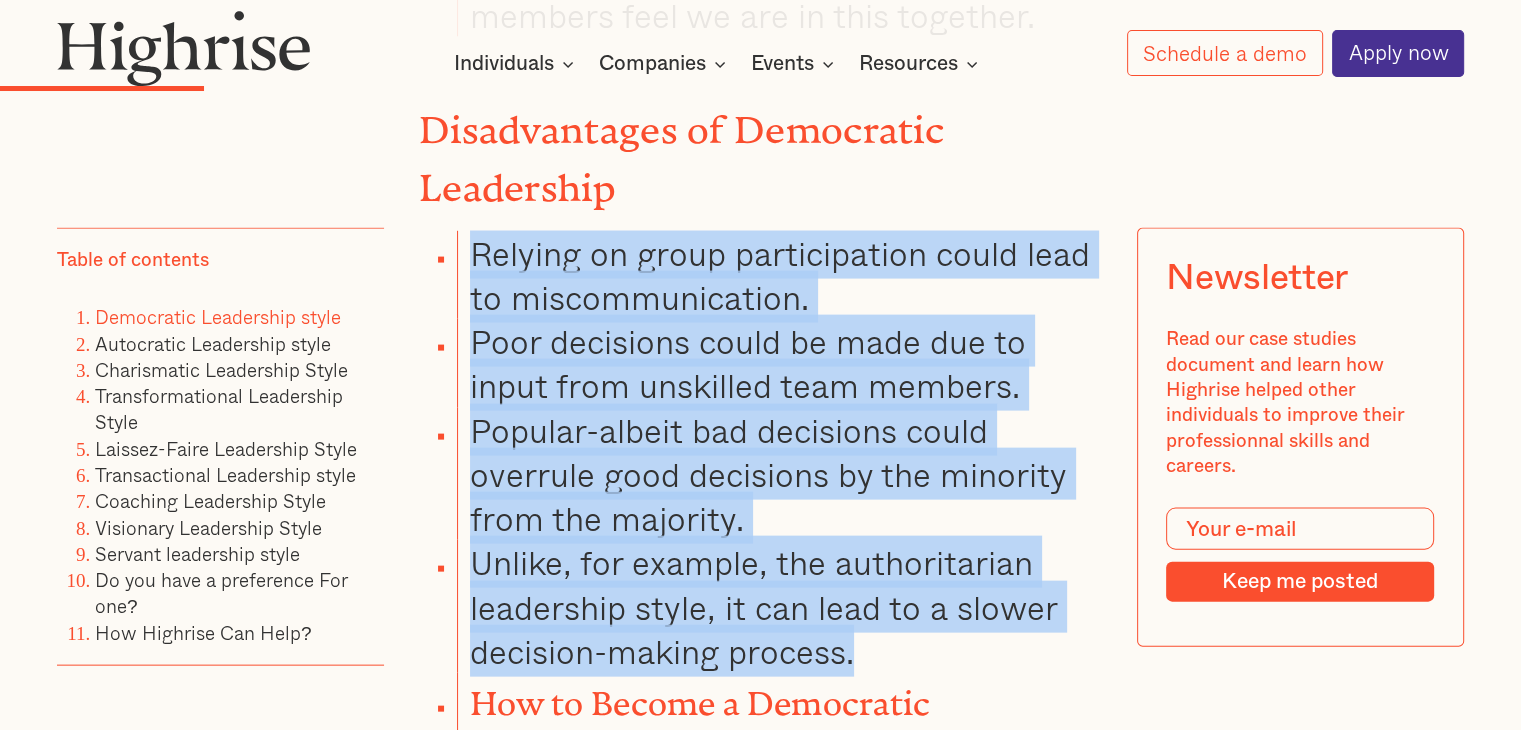 drag, startPoint x: 463, startPoint y: 237, endPoint x: 856, endPoint y: 645, distance: 566.4918 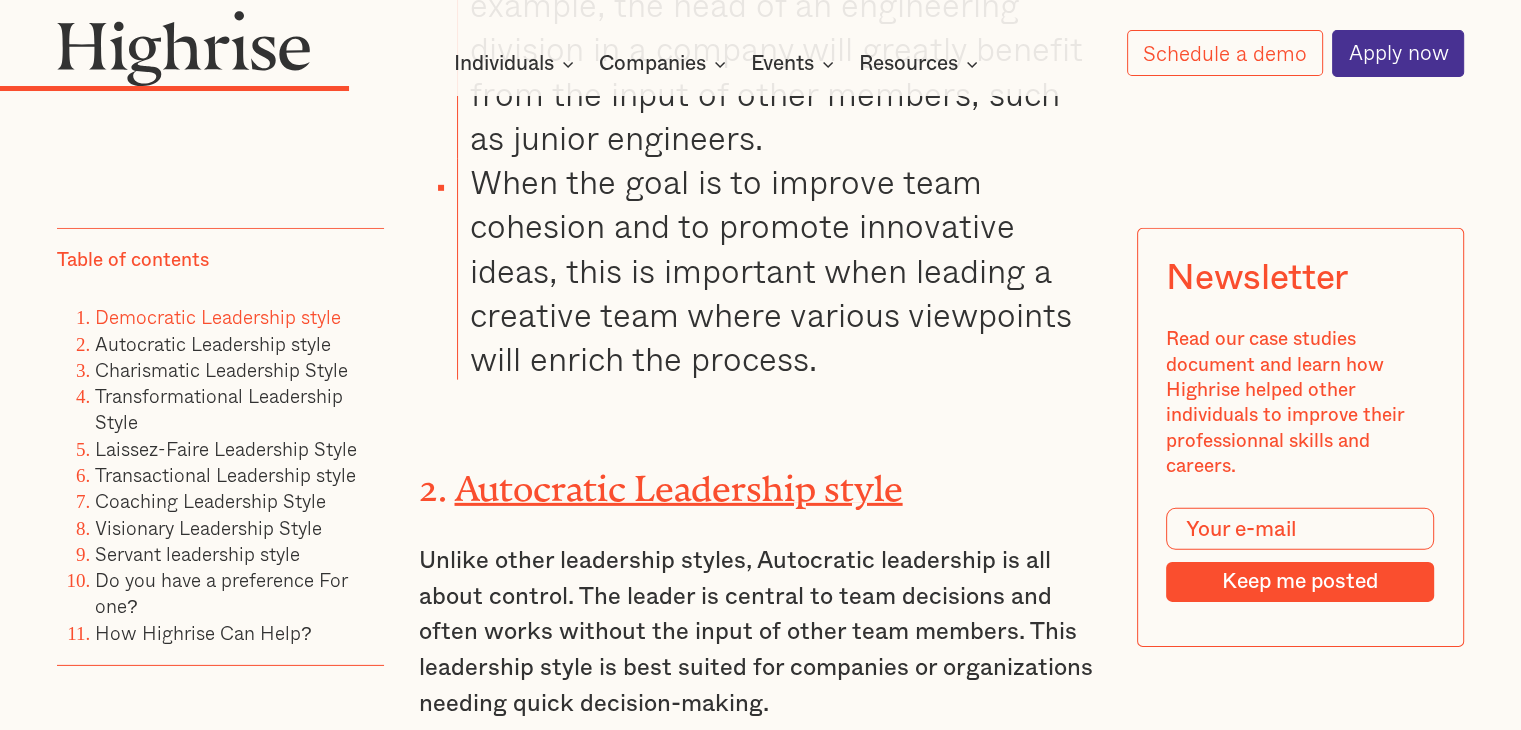 scroll, scrollTop: 6208, scrollLeft: 0, axis: vertical 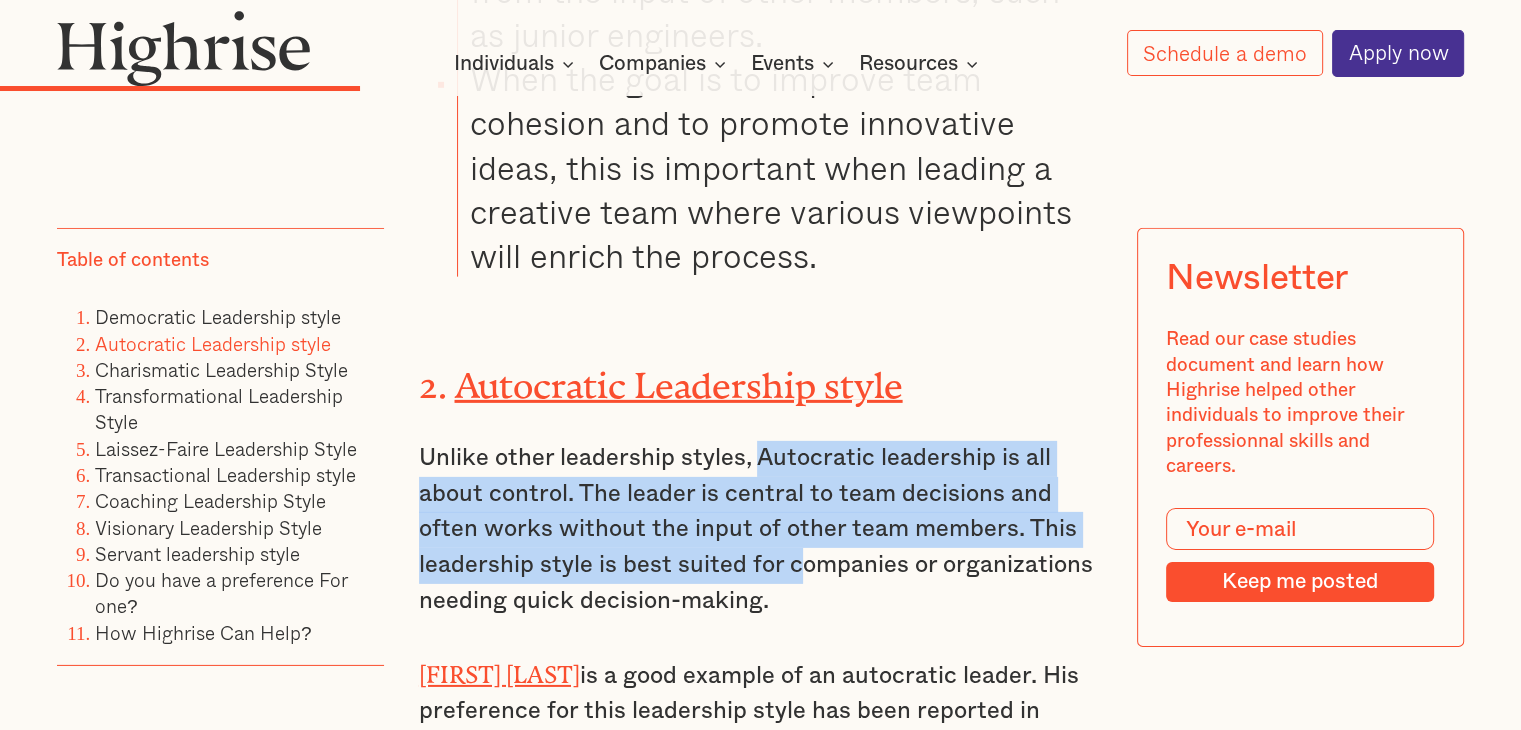 drag, startPoint x: 756, startPoint y: 410, endPoint x: 797, endPoint y: 532, distance: 128.7051 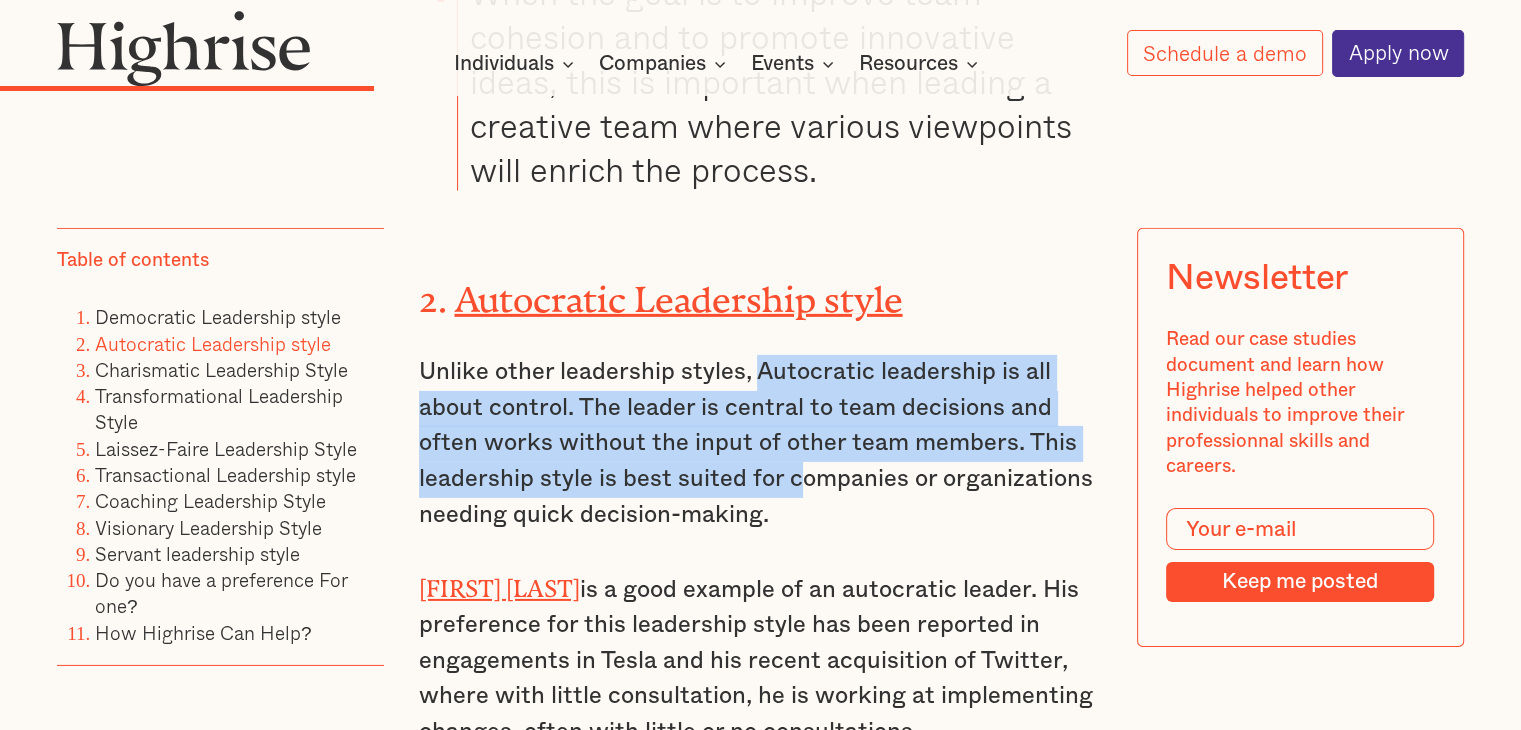 scroll, scrollTop: 6408, scrollLeft: 0, axis: vertical 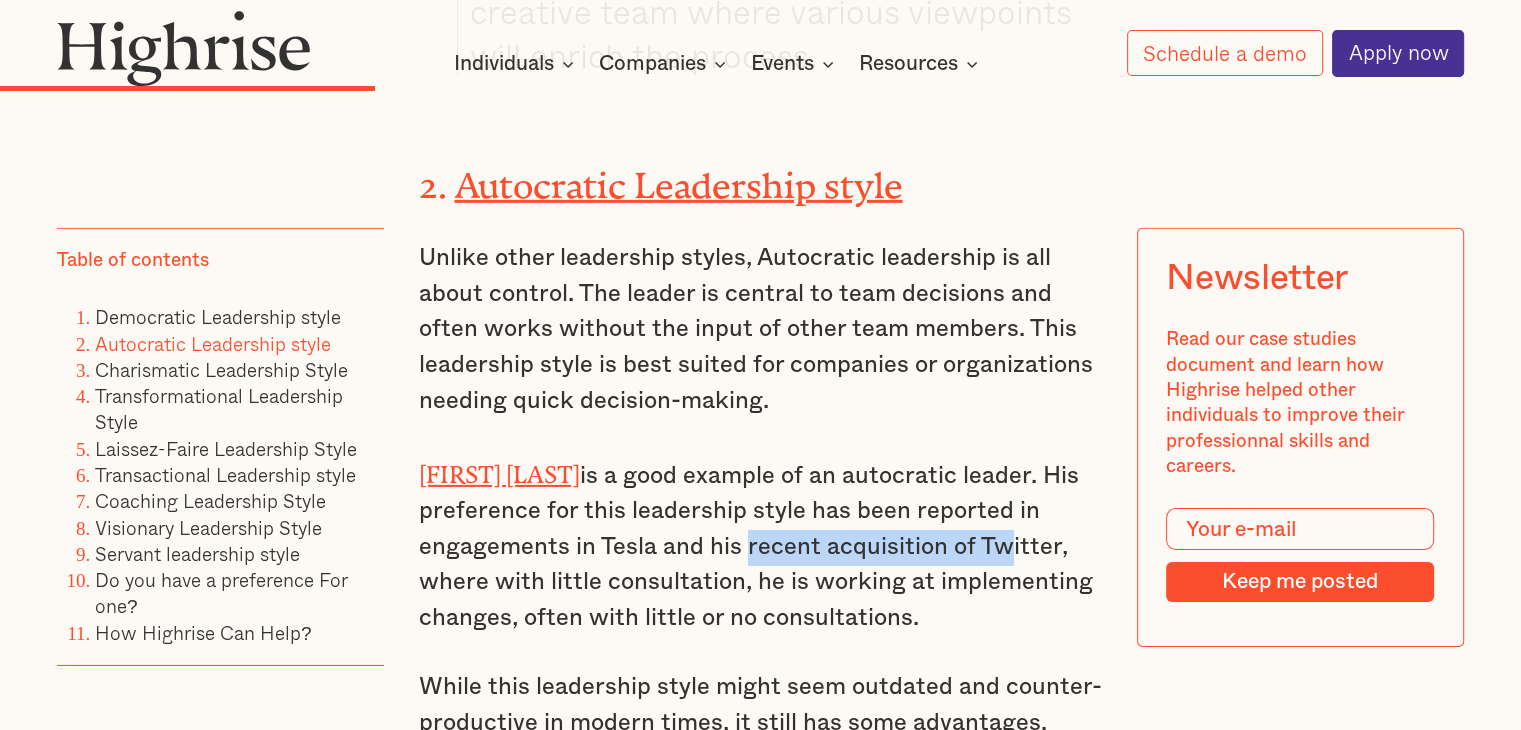 drag, startPoint x: 734, startPoint y: 501, endPoint x: 988, endPoint y: 503, distance: 254.00787 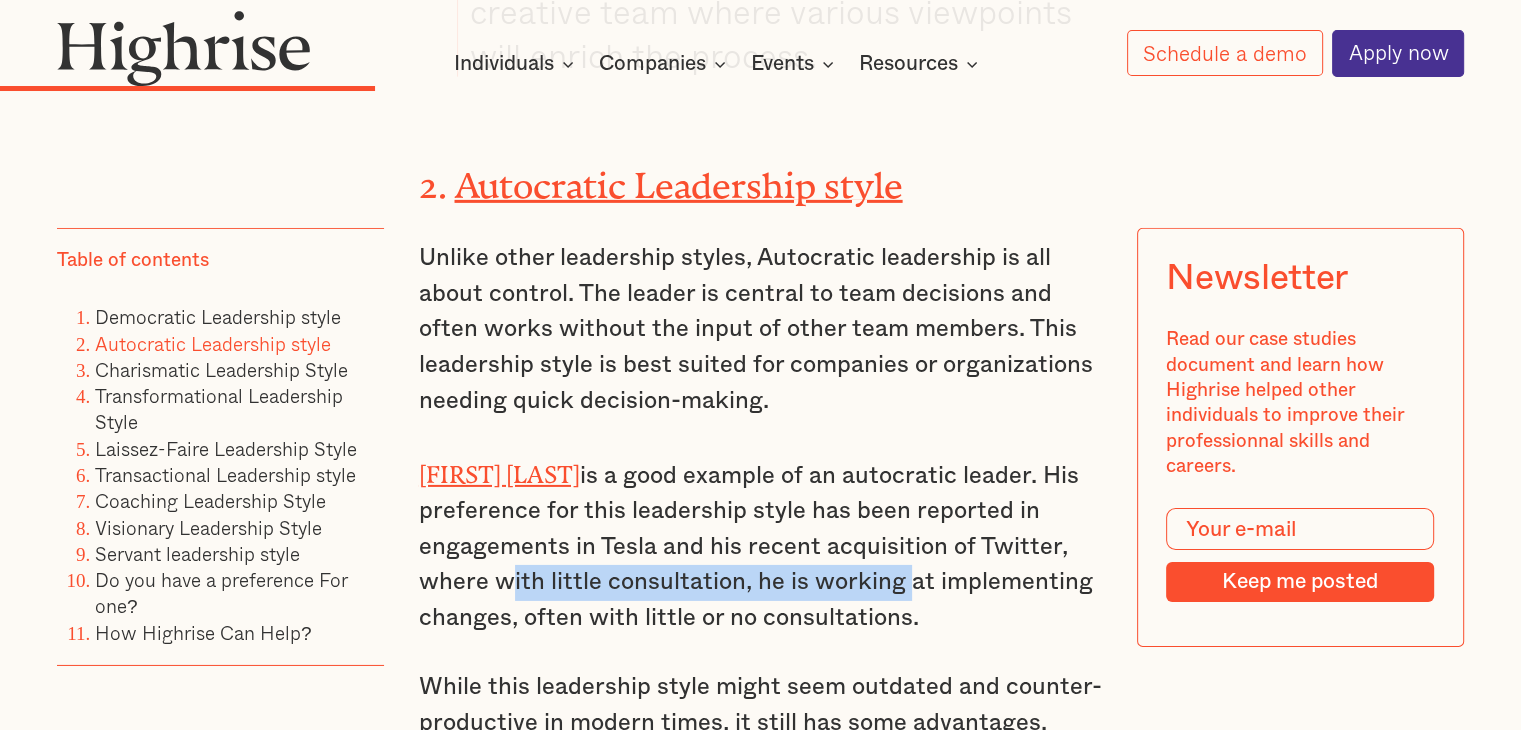 drag, startPoint x: 500, startPoint y: 542, endPoint x: 894, endPoint y: 541, distance: 394.00128 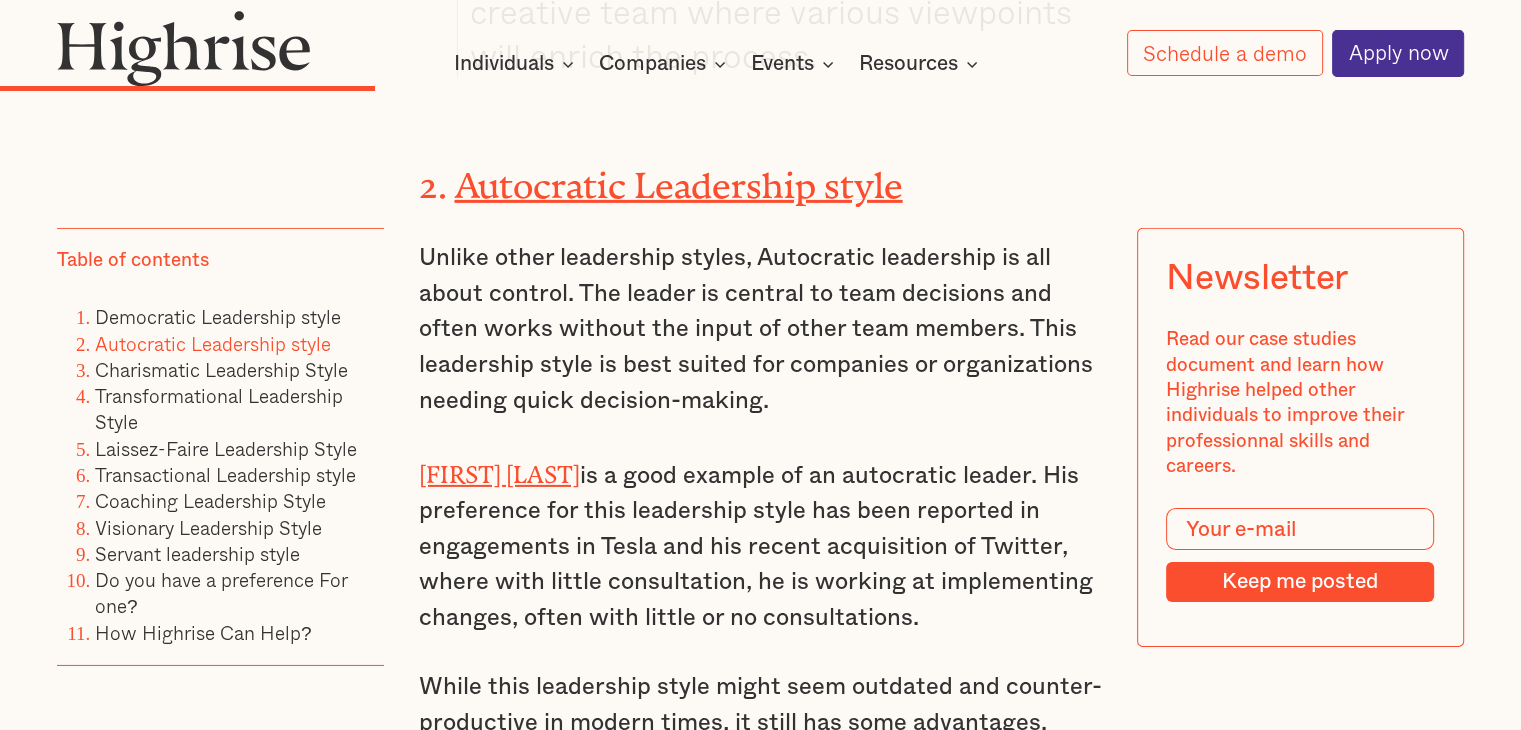 click on "[PERSON] is a good example of an autocratic leader. His preference for this leadership style has been reported in engagements in Tesla and his recent acquisition of Twitter, where with little consultation, he is working at implementing changes, often with little or no consultations." at bounding box center (760, 545) 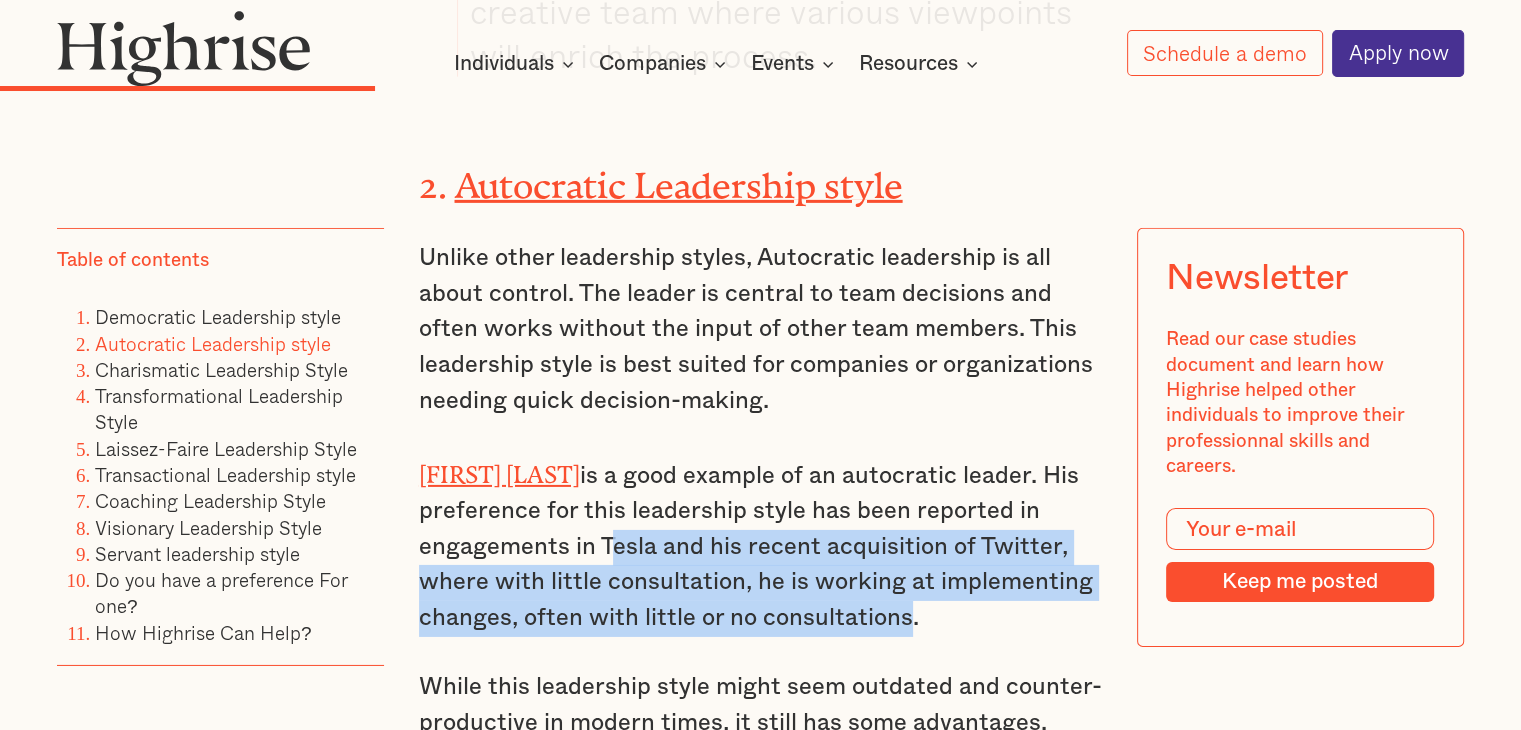 drag, startPoint x: 899, startPoint y: 569, endPoint x: 694, endPoint y: 524, distance: 209.88092 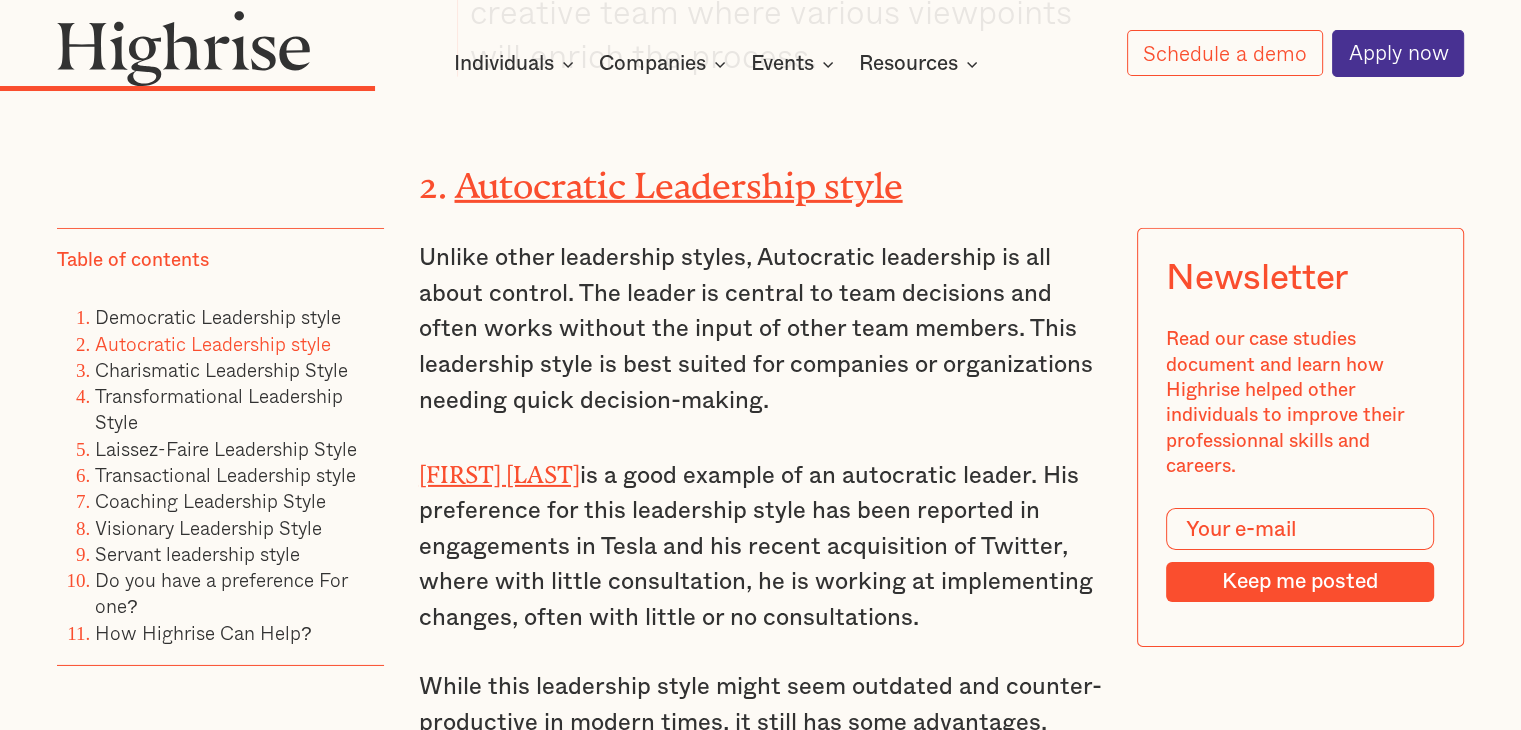 click on "[PERSON] is a good example of an autocratic leader. His preference for this leadership style has been reported in engagements in Tesla and his recent acquisition of Twitter, where with little consultation, he is working at implementing changes, often with little or no consultations." at bounding box center (760, 545) 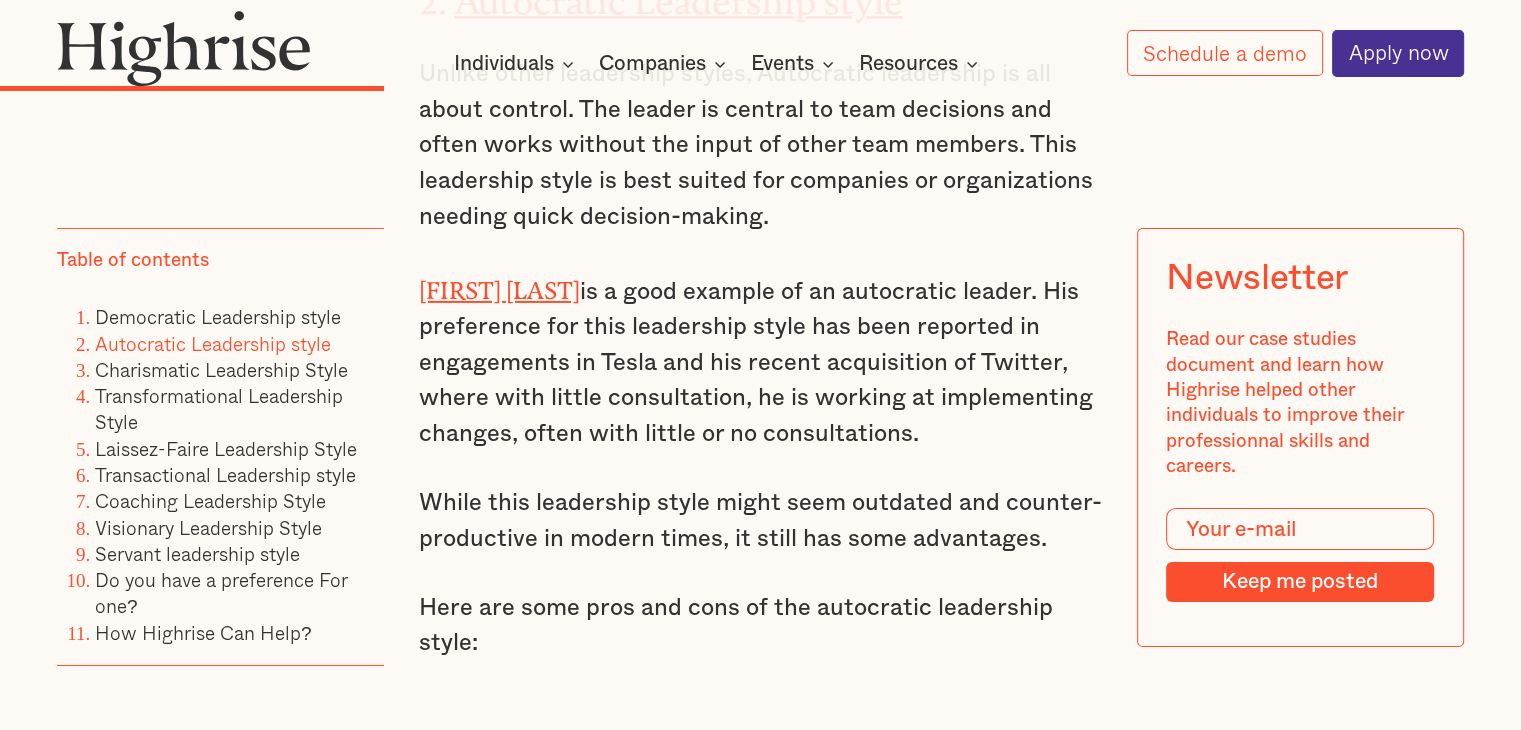scroll, scrollTop: 6608, scrollLeft: 0, axis: vertical 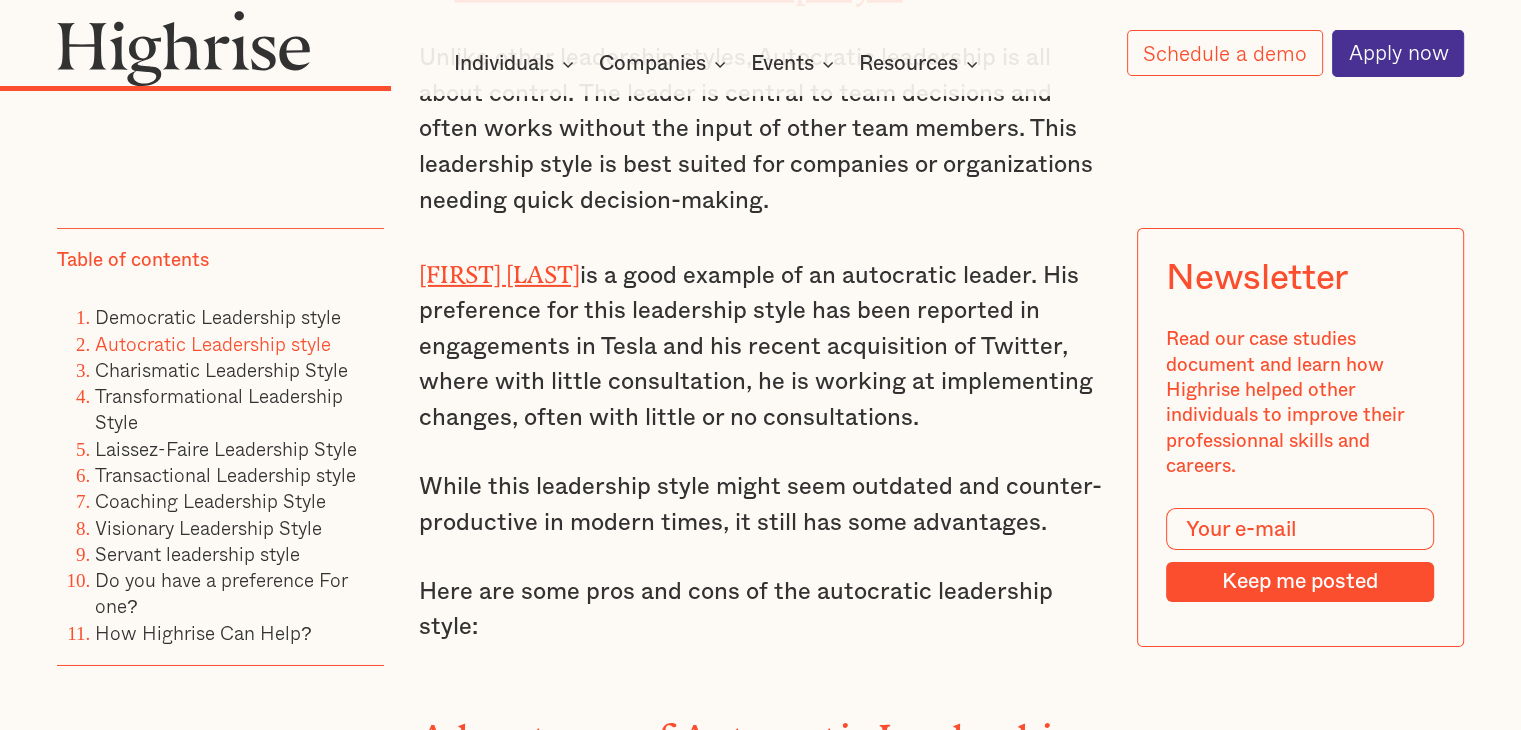 click on "While this leadership style might seem outdated and counter-productive in modern times, it still has some advantages." at bounding box center (760, 505) 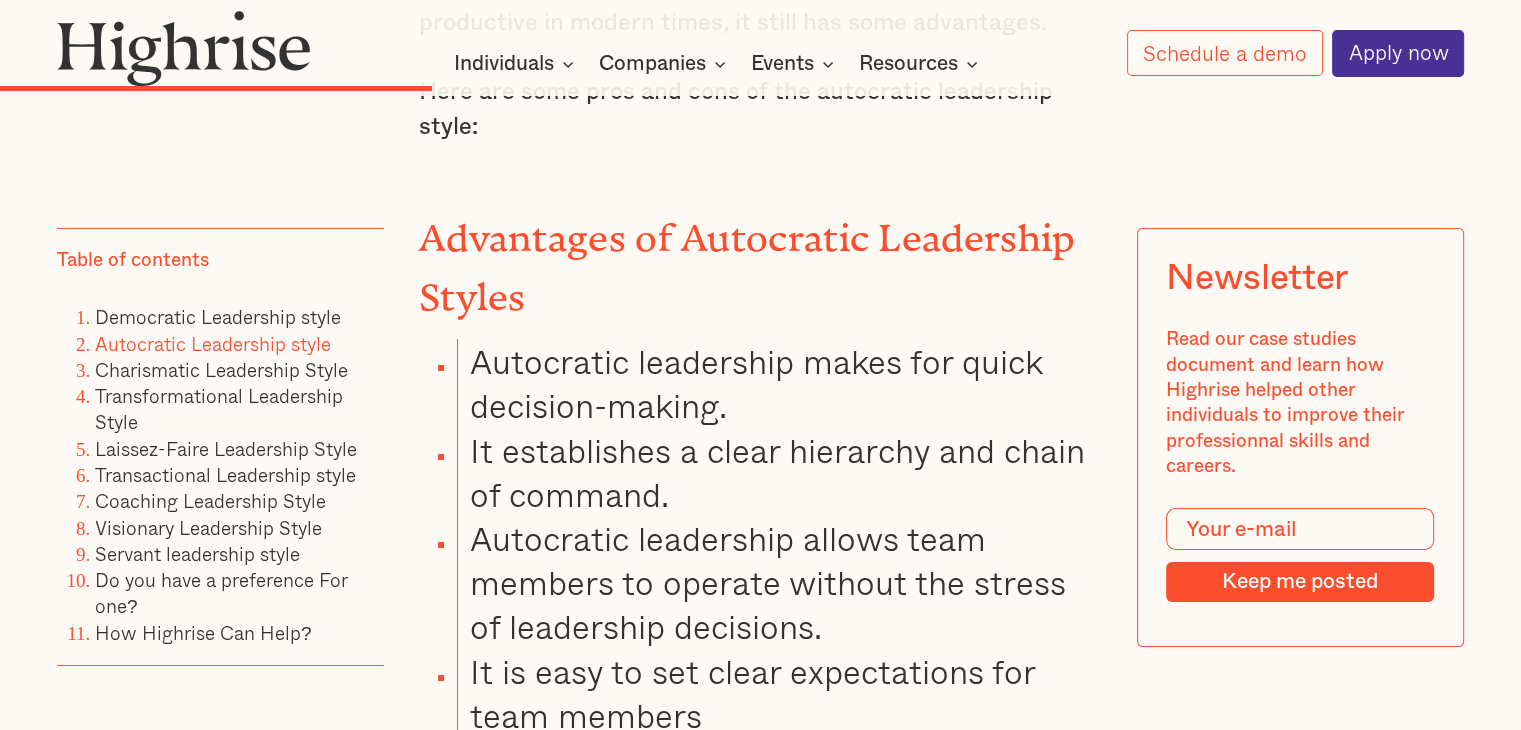 scroll, scrollTop: 7208, scrollLeft: 0, axis: vertical 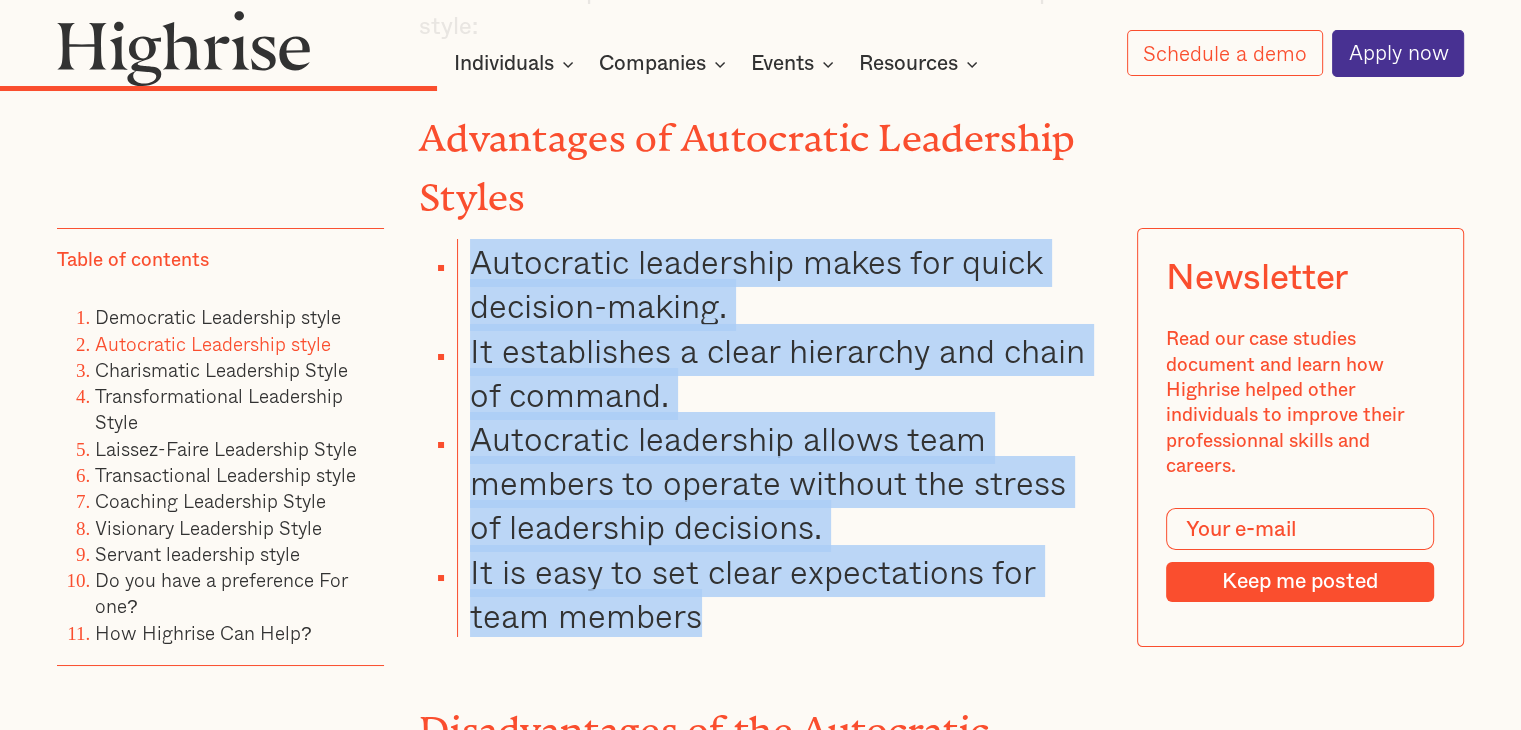 drag, startPoint x: 472, startPoint y: 193, endPoint x: 713, endPoint y: 541, distance: 423.3025 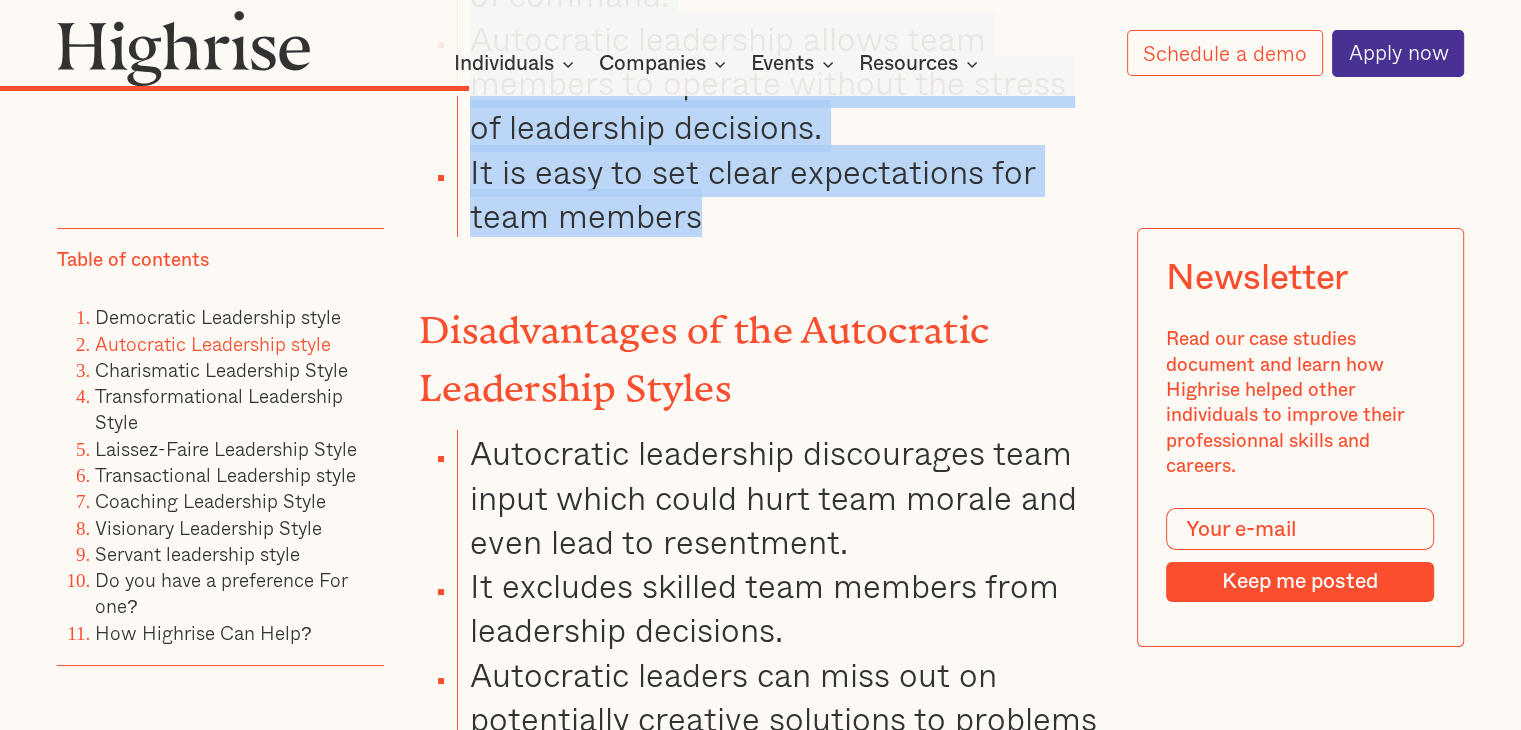 scroll, scrollTop: 7708, scrollLeft: 0, axis: vertical 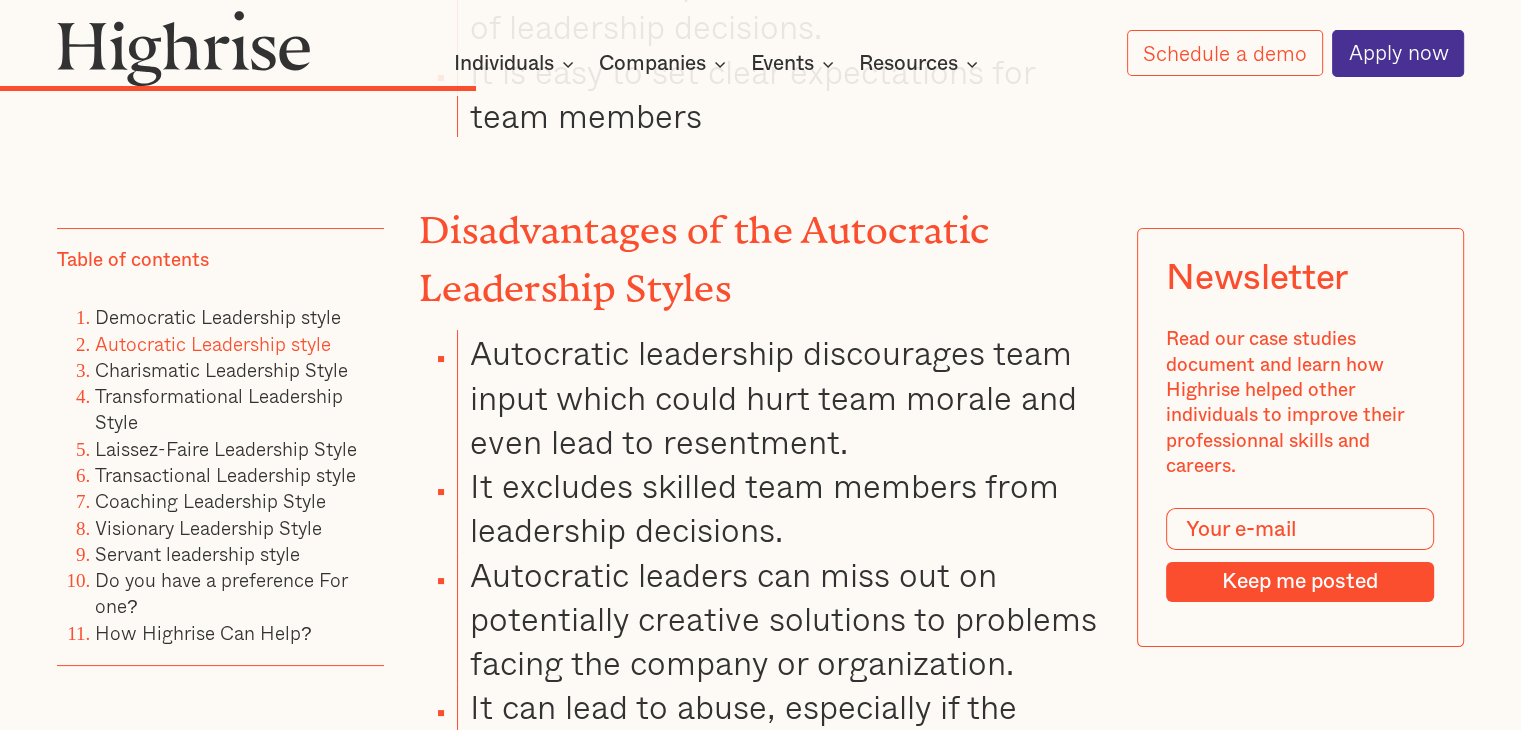 click on "Autocratic leadership discourages team input which could hurt team morale and even lead to resentment." at bounding box center (779, 396) 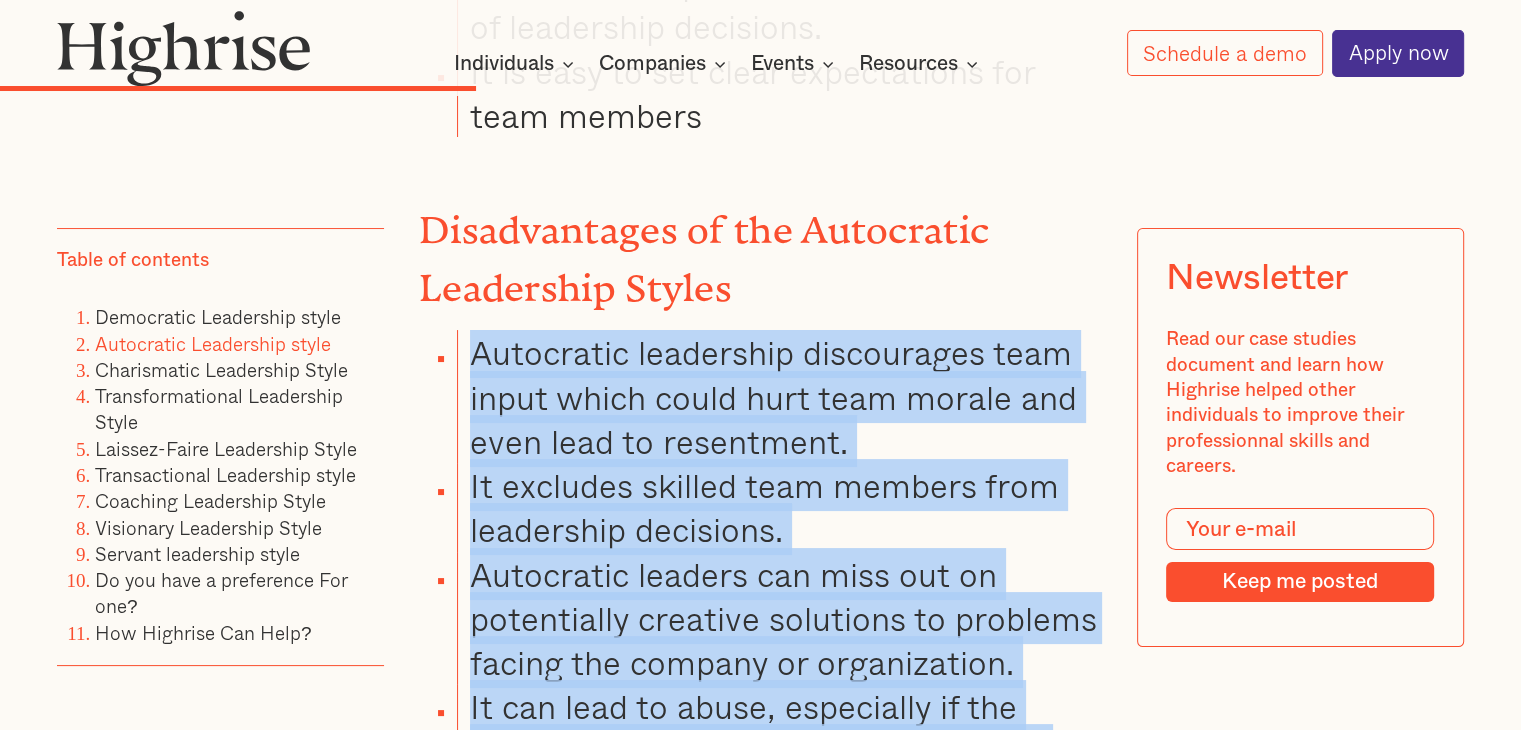 drag, startPoint x: 476, startPoint y: 276, endPoint x: 1055, endPoint y: 681, distance: 706.5876 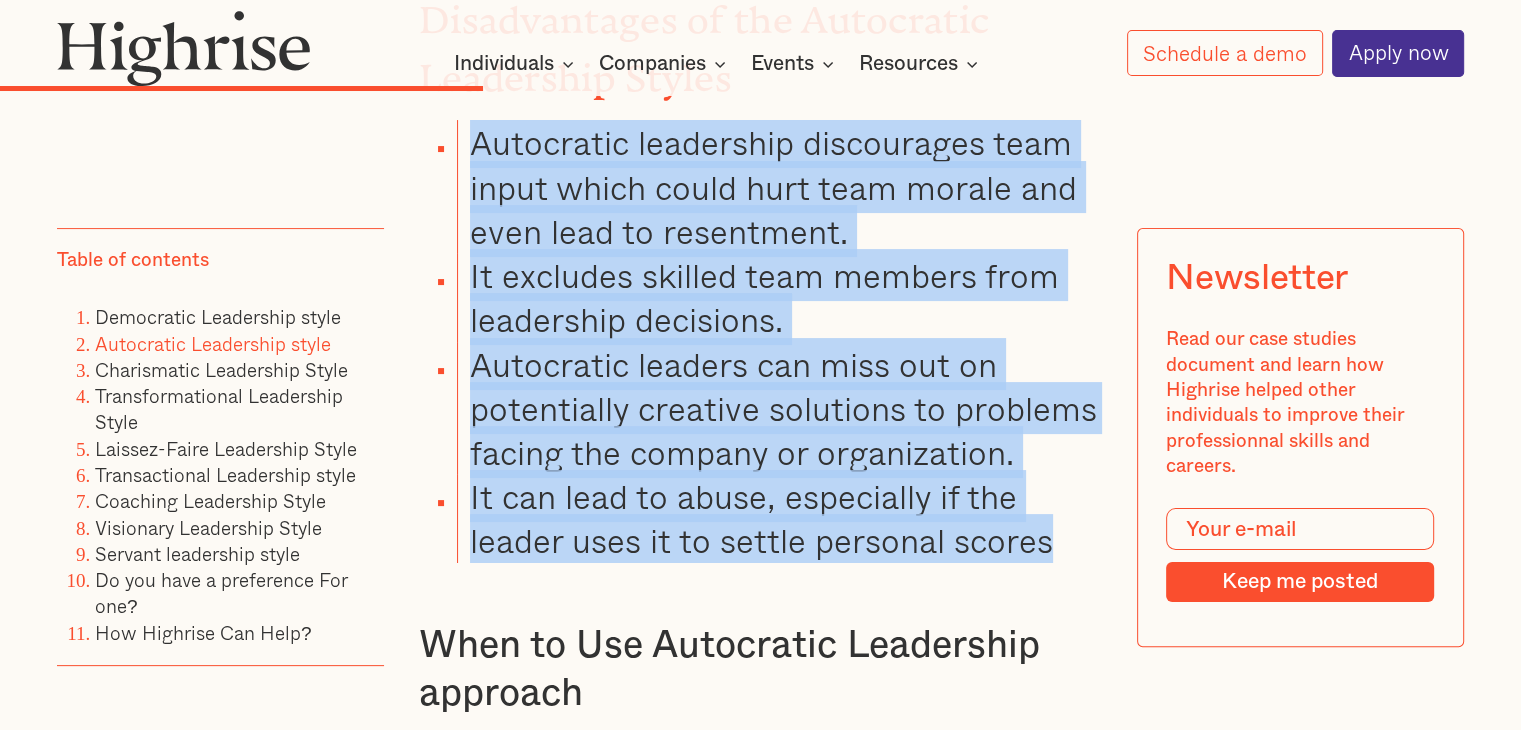 scroll, scrollTop: 8008, scrollLeft: 0, axis: vertical 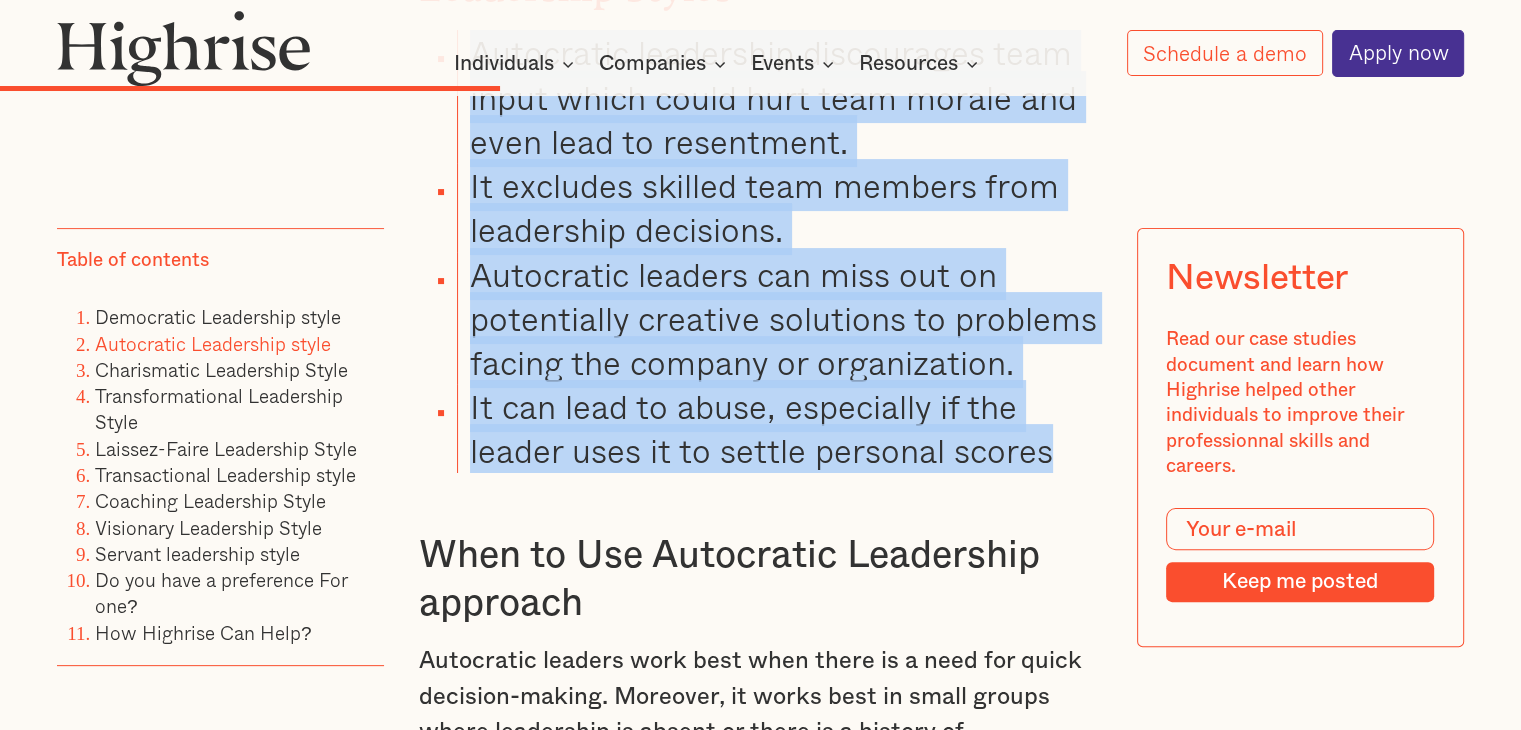 copy on "Autocratic leadership discourages team input which could hurt team morale and even lead to resentment.  It excludes skilled team members from leadership decisions.  Autocratic leaders can miss out on potentially creative solutions to problems facing the company or organization. It can lead to abuse, especially if the leader uses it to settle personal scores" 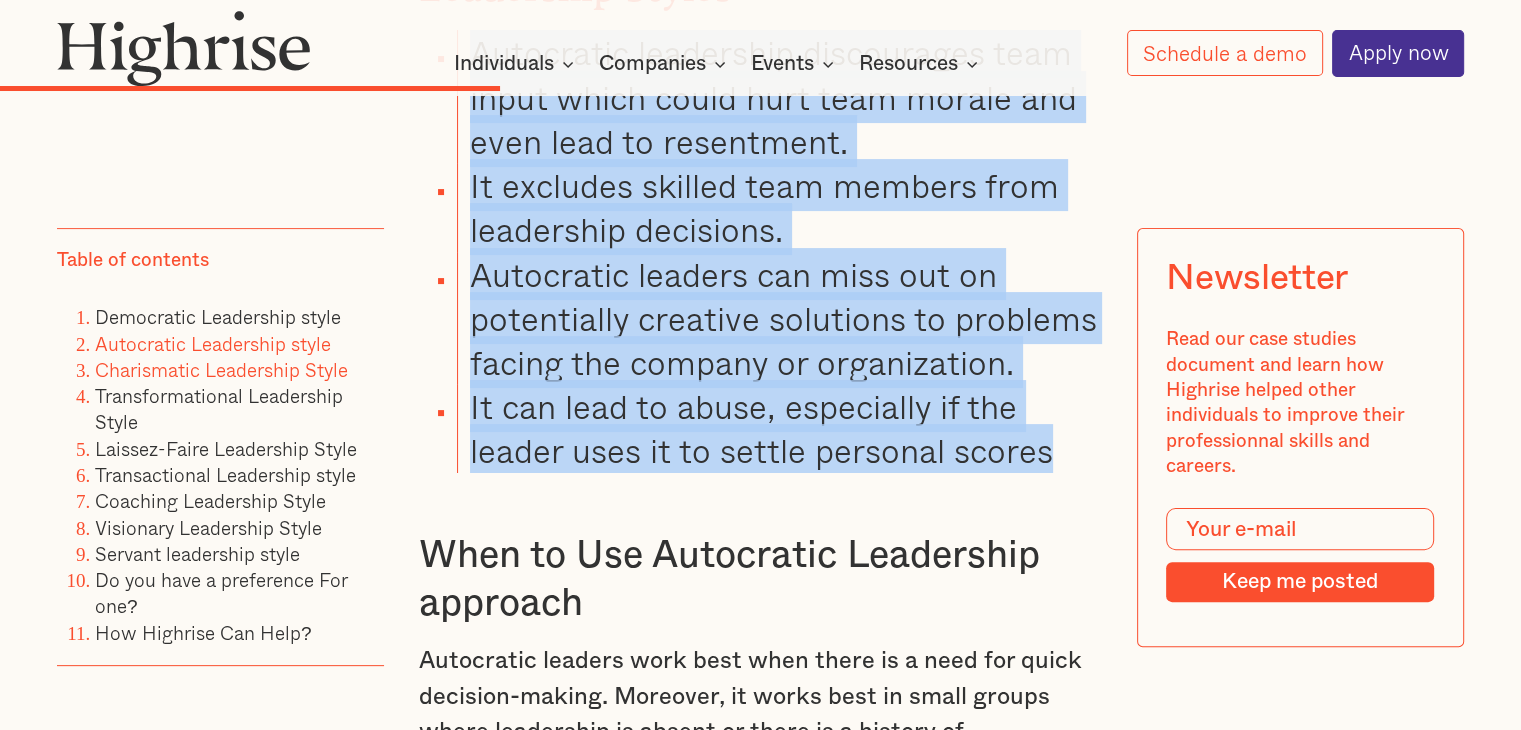 click on "Charismatic Leadership Style" at bounding box center (221, 369) 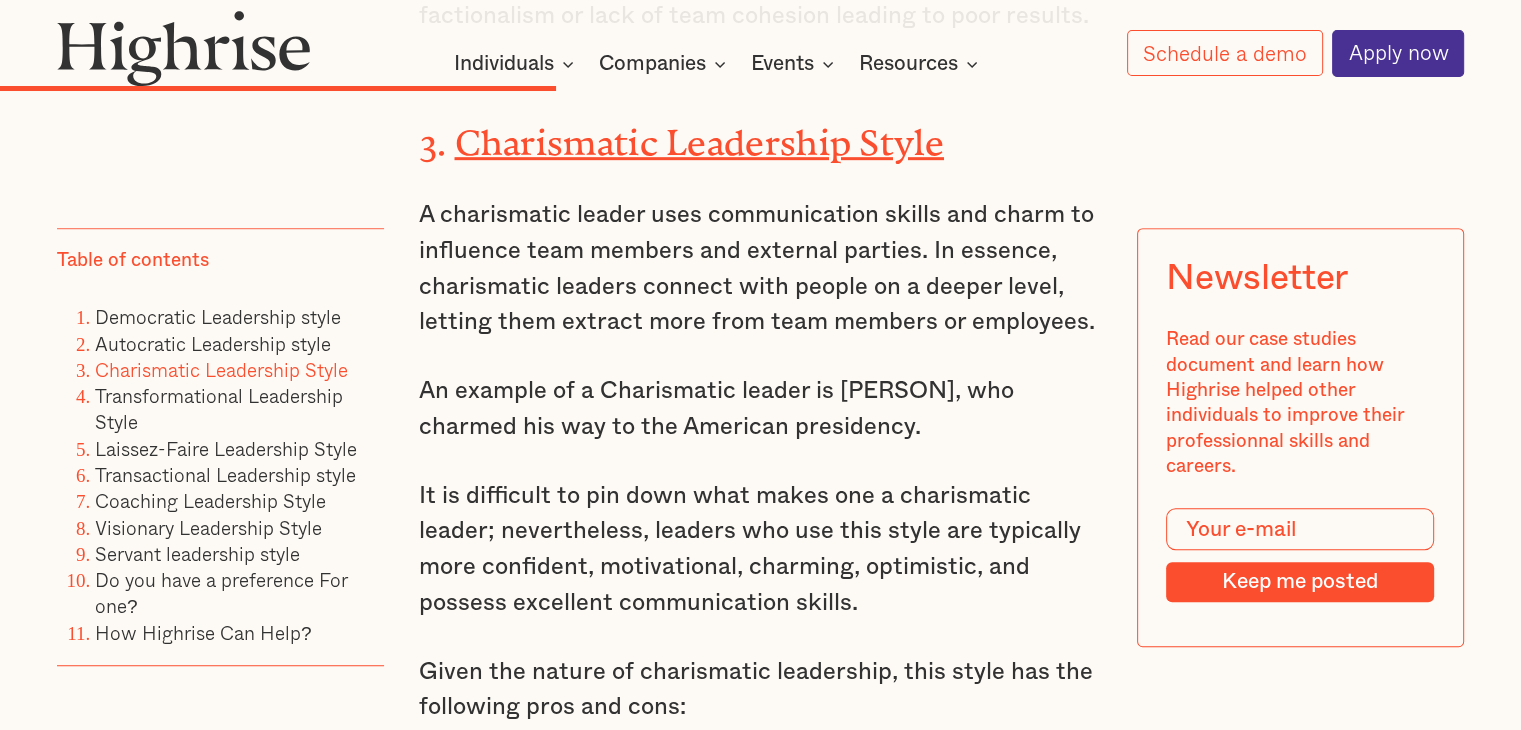 scroll, scrollTop: 8762, scrollLeft: 0, axis: vertical 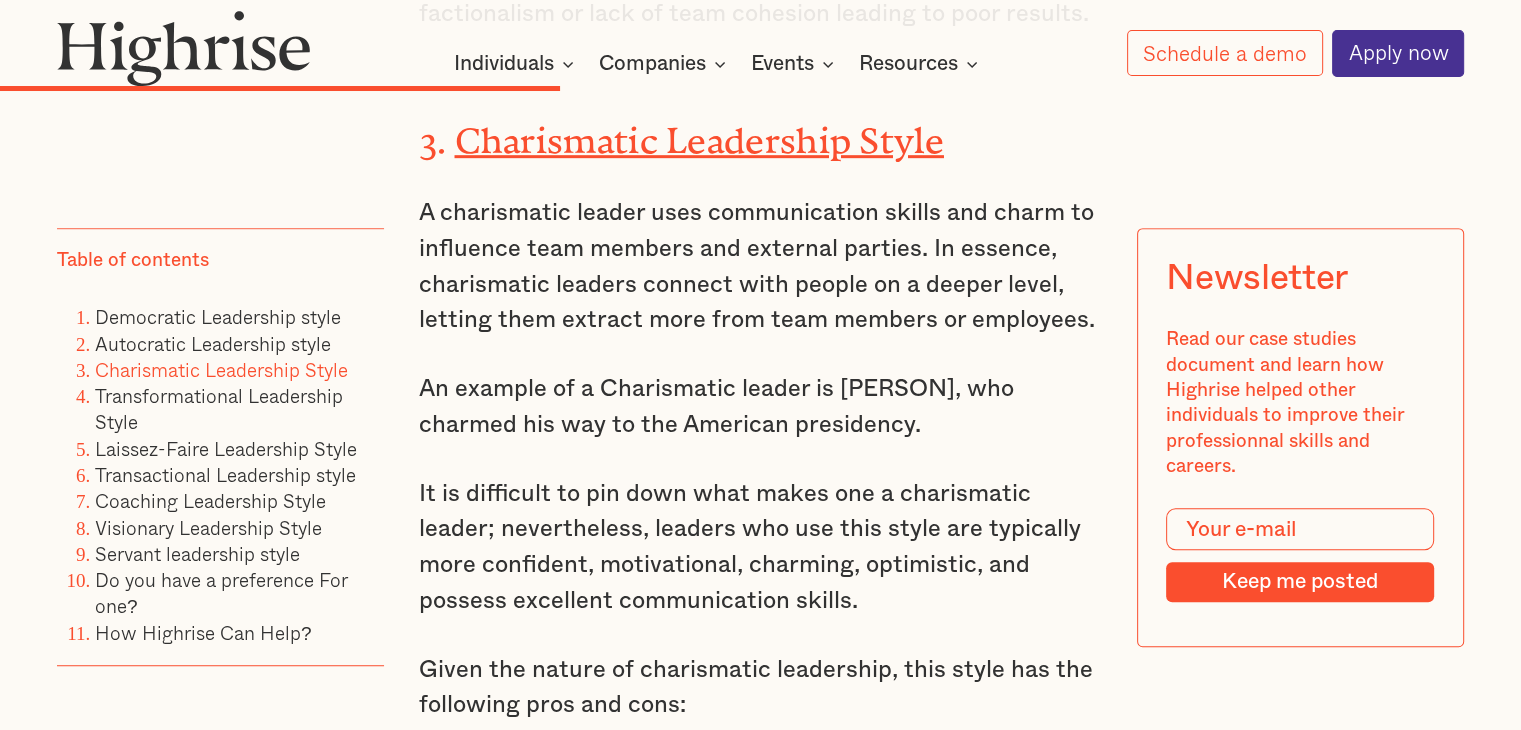 drag, startPoint x: 422, startPoint y: 153, endPoint x: 1105, endPoint y: 260, distance: 691.3306 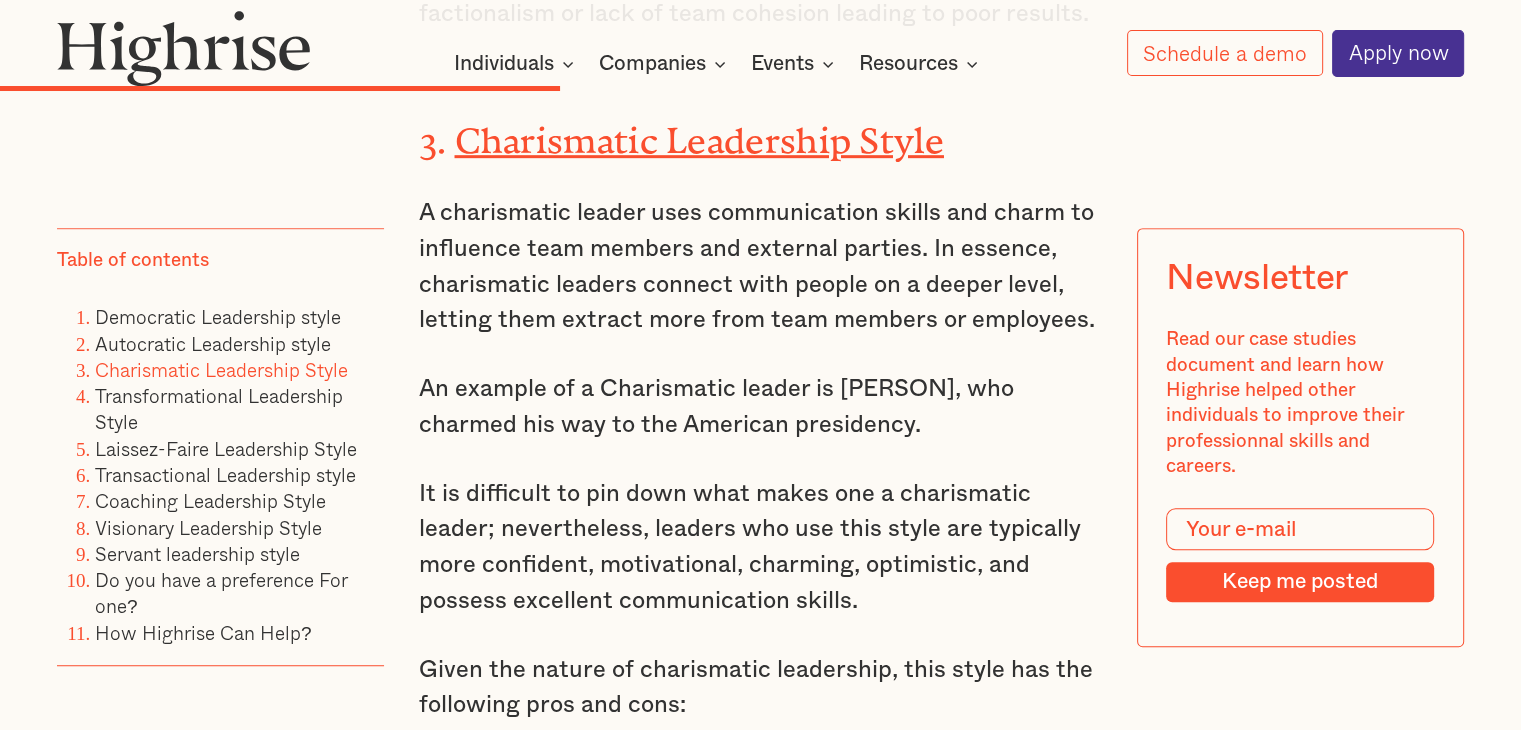 click on "Leadership, at its core, is all about providing direction to a group. This can be done using different leadership styles, depending on the circumstance, objectives, leadership mentoring, and organizational culture. There is nothing like the best leadership style; a leader's role is to deliver the right leadership style to realize set objectives. This can be a daunting task for anyone new to a leadership role as often the results and not the process will judge them. No matter the leadership style, it should be flexible enough to adapt to various situations but firm enough to withstand negative influences. [PERSON] put it succinctly when he opined that in matters of (leadership) style, swim with the current; in matters of principle, stand like a rock. Mentoring and Coaching leadership initiatives can help refine leadership skills, impart Fundamentals of Leadership , and make one an effective leader.  This article will detail the eight common leadership styles and how they are applied. 1.  .  2.   ‍" at bounding box center [760, 2574] 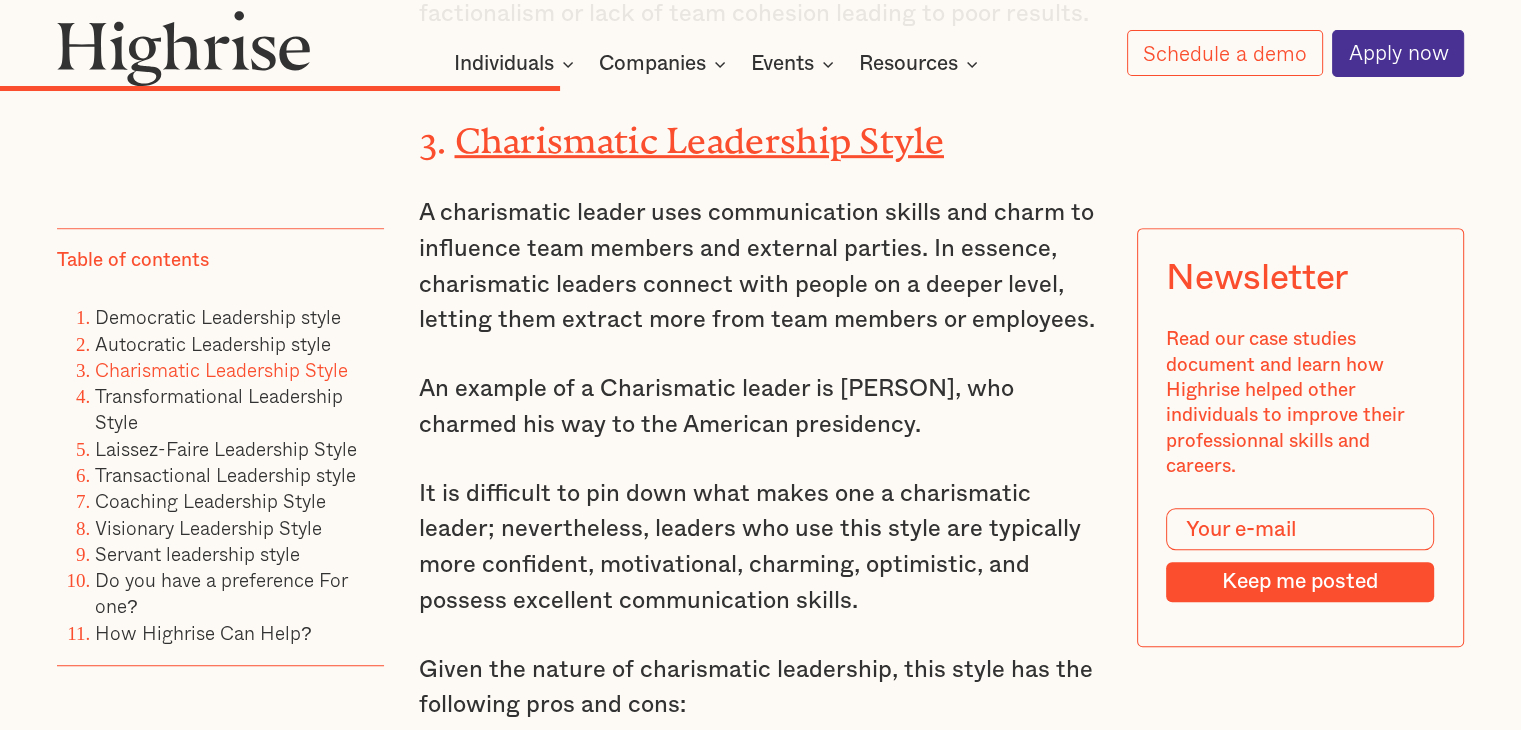 drag, startPoint x: 411, startPoint y: 429, endPoint x: 873, endPoint y: 543, distance: 475.85712 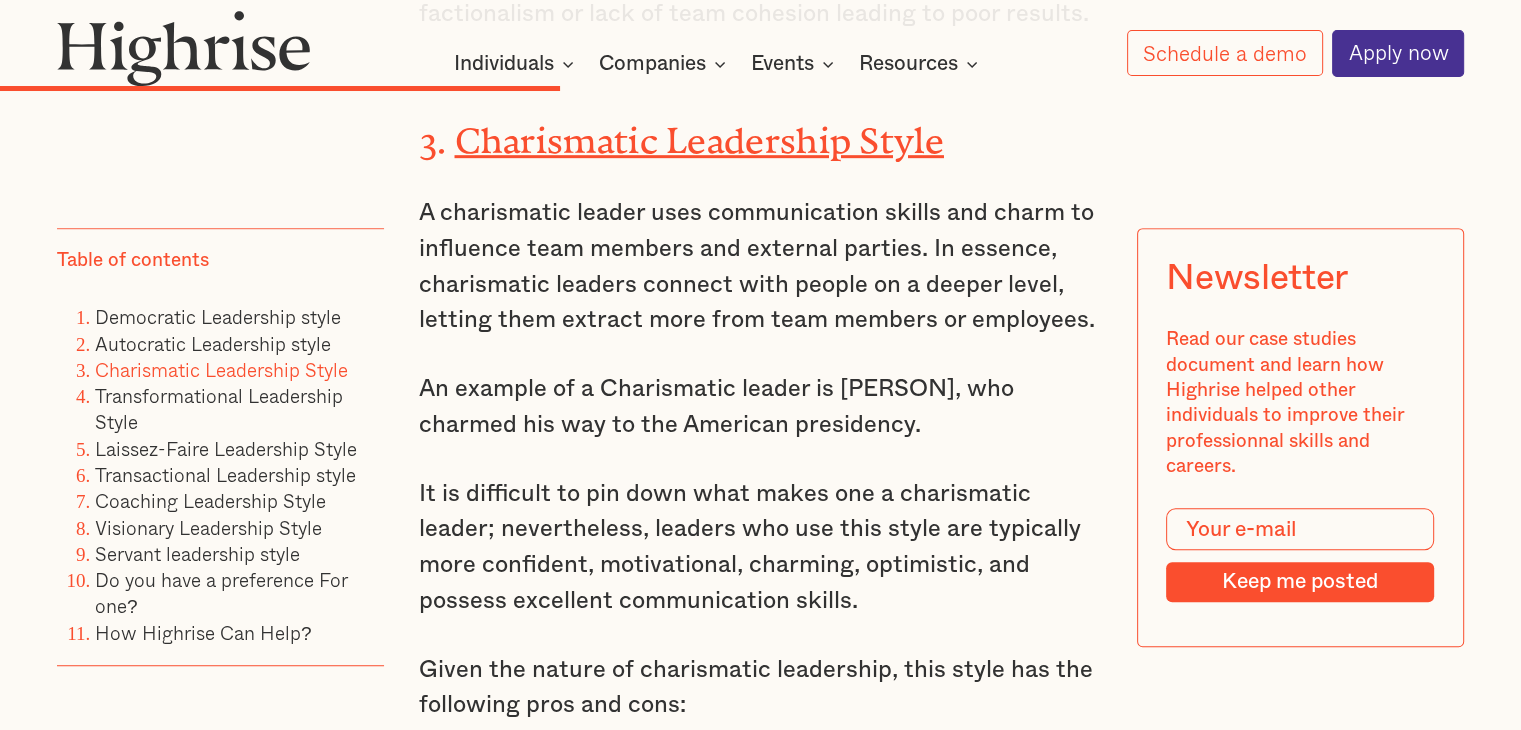 click on "Leadership, at its core, is all about providing direction to a group. This can be done using different leadership styles, depending on the circumstance, objectives, leadership mentoring, and organizational culture. There is nothing like the best leadership style; a leader's role is to deliver the right leadership style to realize set objectives. This can be a daunting task for anyone new to a leadership role as often the results and not the process will judge them. No matter the leadership style, it should be flexible enough to adapt to various situations but firm enough to withstand negative influences. [PERSON] put it succinctly when he opined that in matters of (leadership) style, swim with the current; in matters of principle, stand like a rock. Mentoring and Coaching leadership initiatives can help refine leadership skills, impart Fundamentals of Leadership , and make one an effective leader.  This article will detail the eight common leadership styles and how they are applied. 1.  .  2.   ‍" at bounding box center [760, 2574] 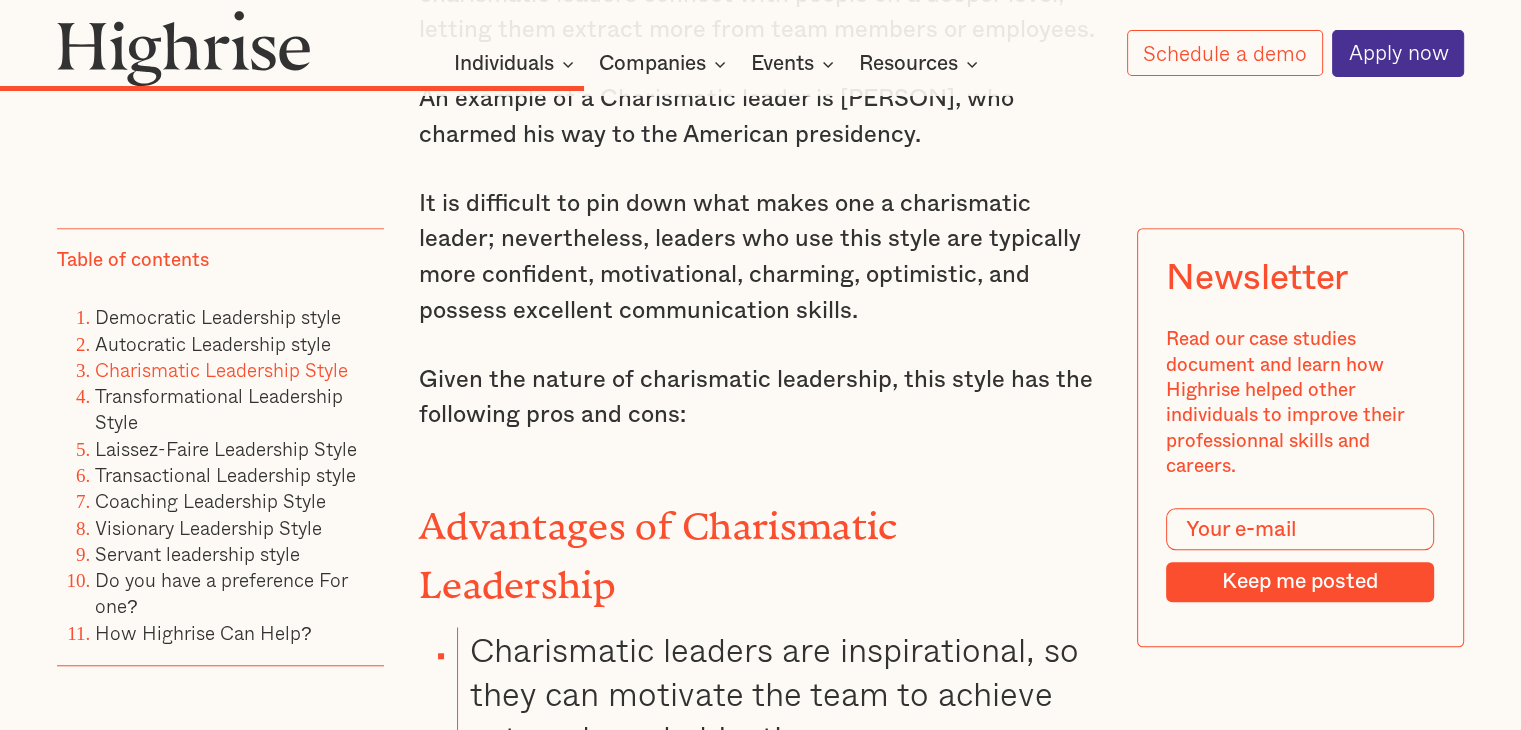 scroll, scrollTop: 9262, scrollLeft: 0, axis: vertical 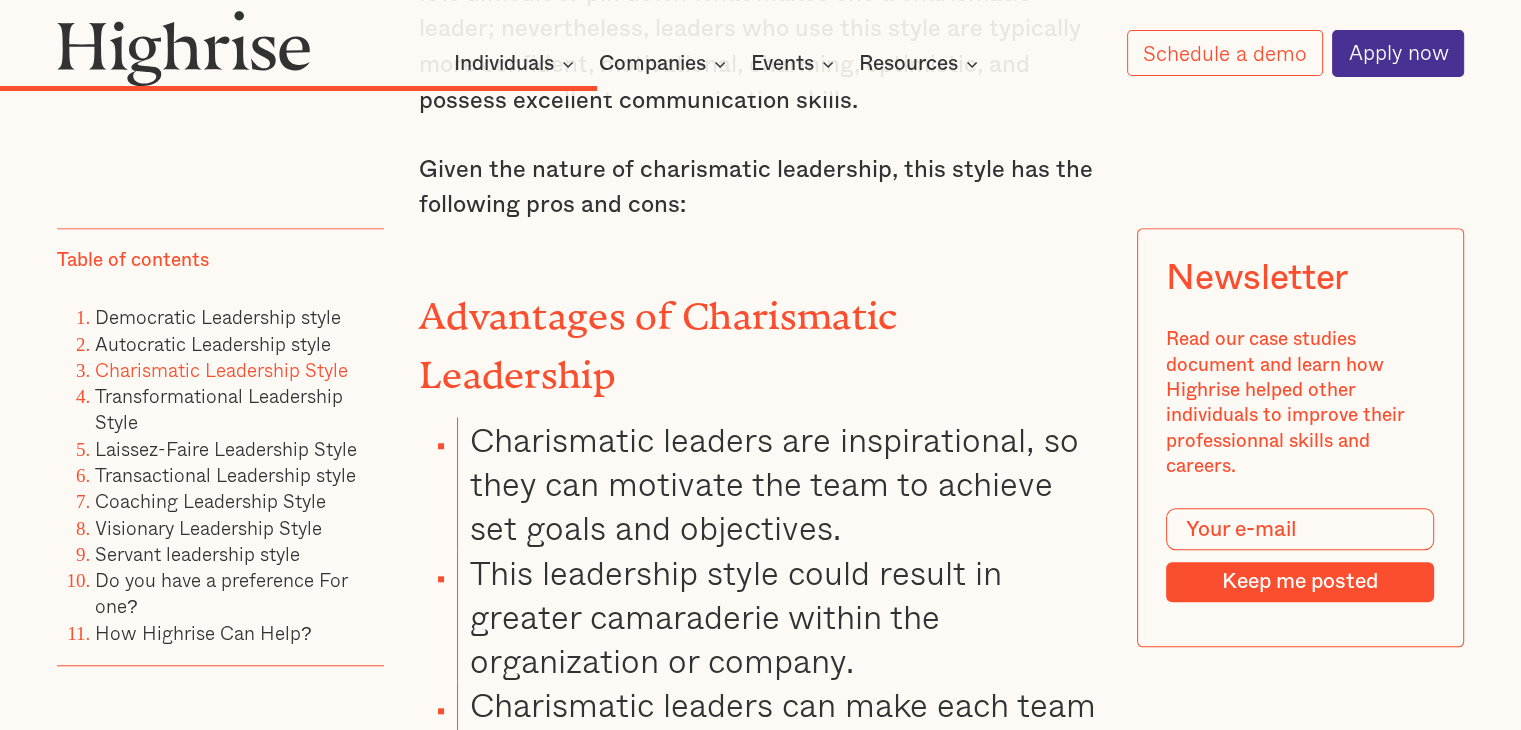 drag, startPoint x: 474, startPoint y: 306, endPoint x: 692, endPoint y: 709, distance: 458.18445 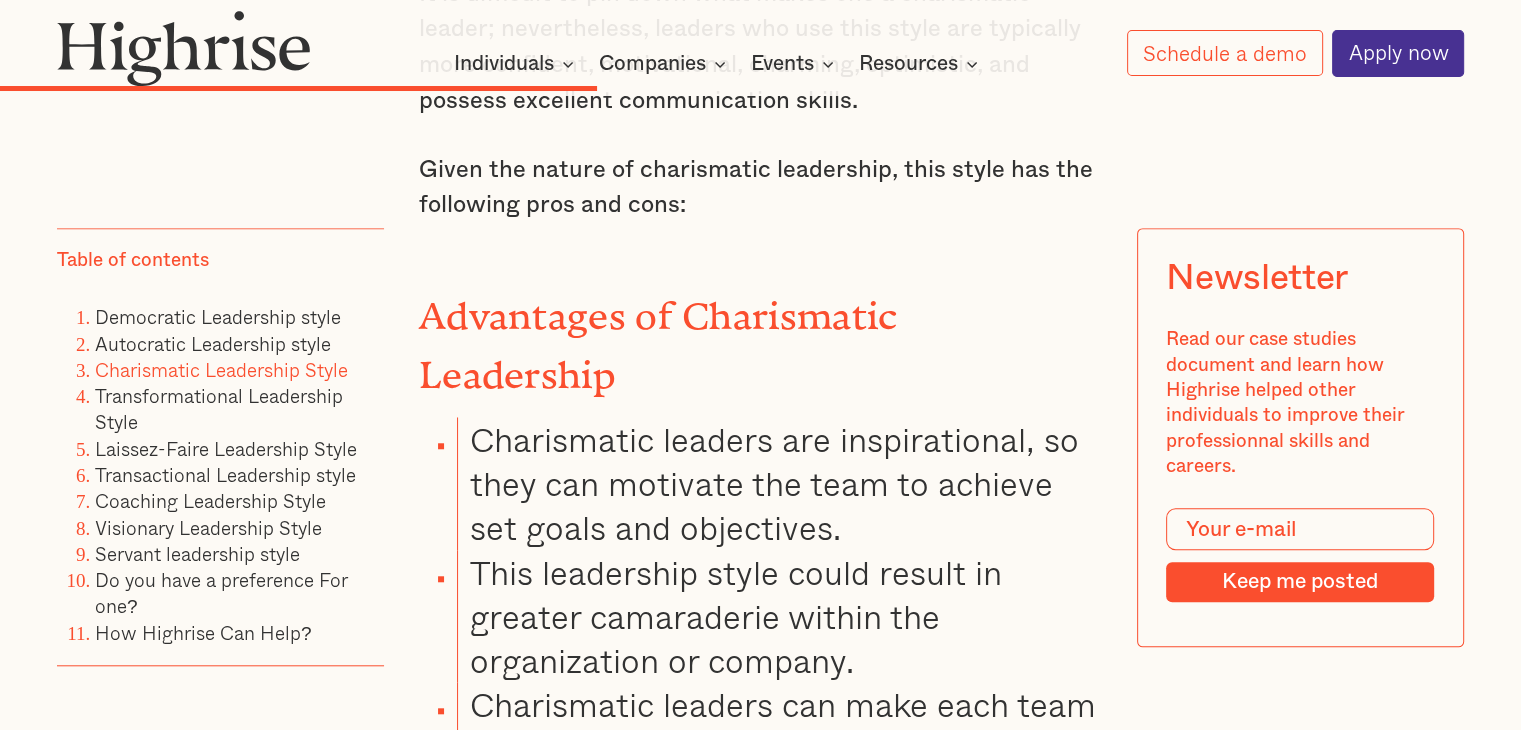 click on "Charismatic leaders are inspirational, so they can motivate the team to achieve set goals and objectives.  This leadership style could result in greater camaraderie within the organization or company.  Charismatic leaders can make each team member feel heard and understood. This could deepen team engagement and commitment." at bounding box center (746, 638) 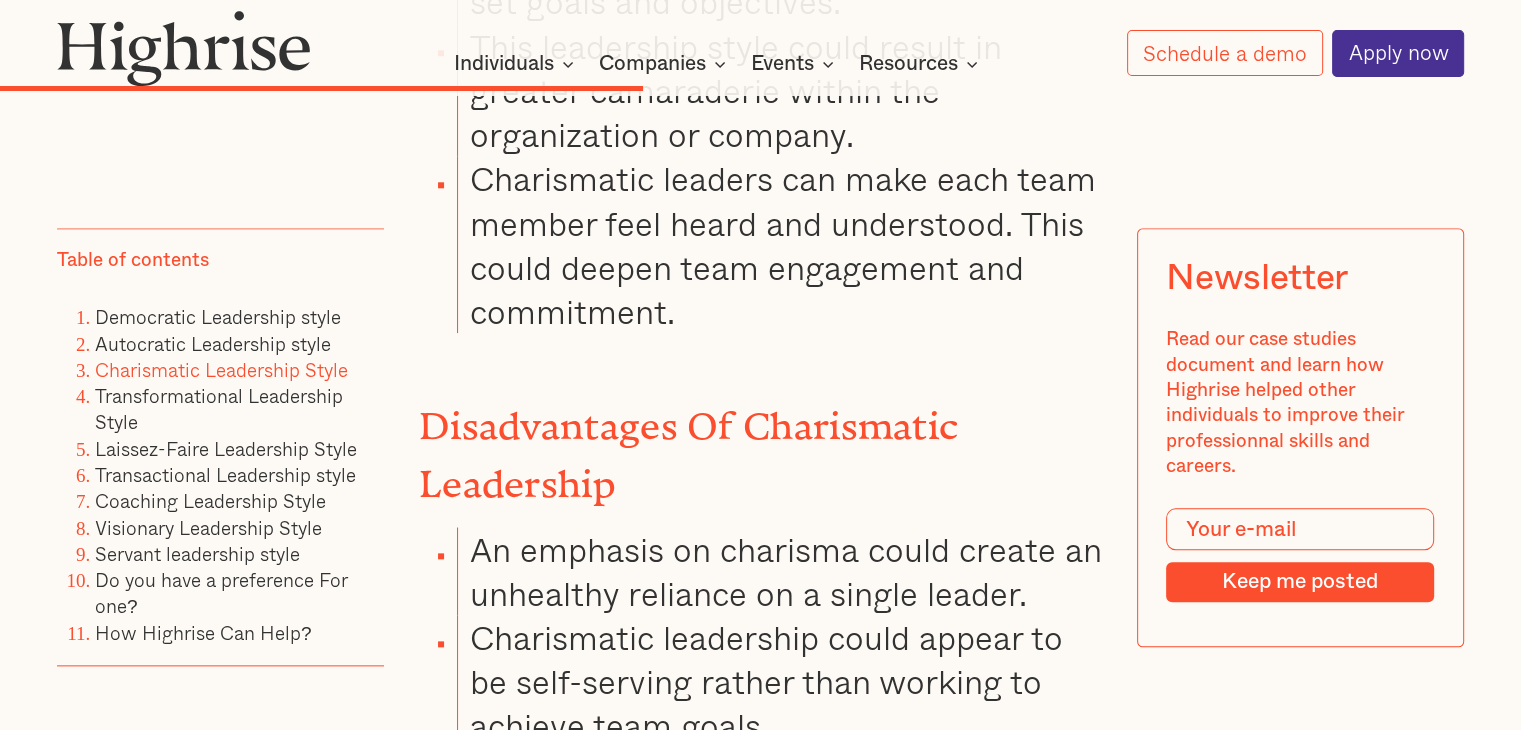 scroll, scrollTop: 9862, scrollLeft: 0, axis: vertical 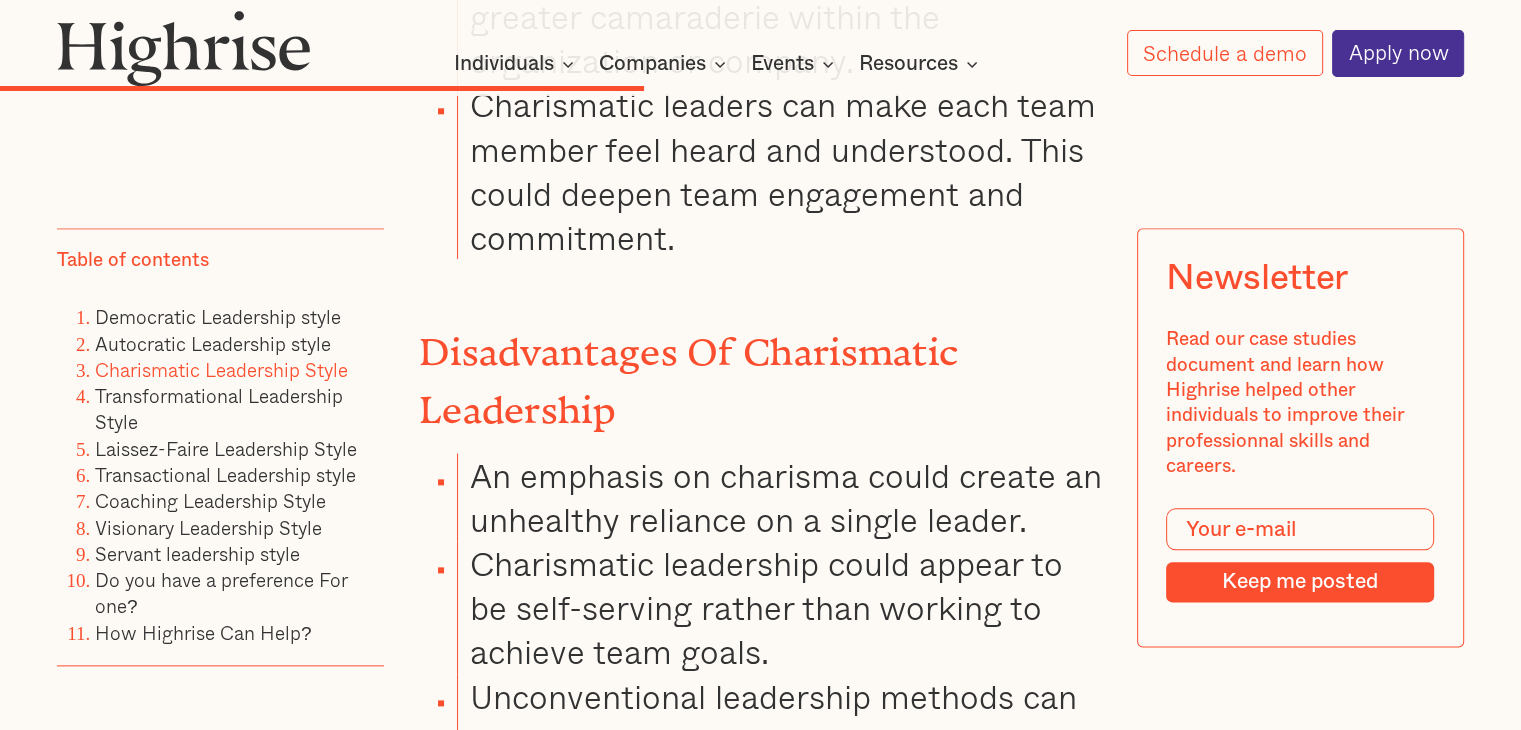 drag, startPoint x: 844, startPoint y: 605, endPoint x: 468, endPoint y: 346, distance: 456.57092 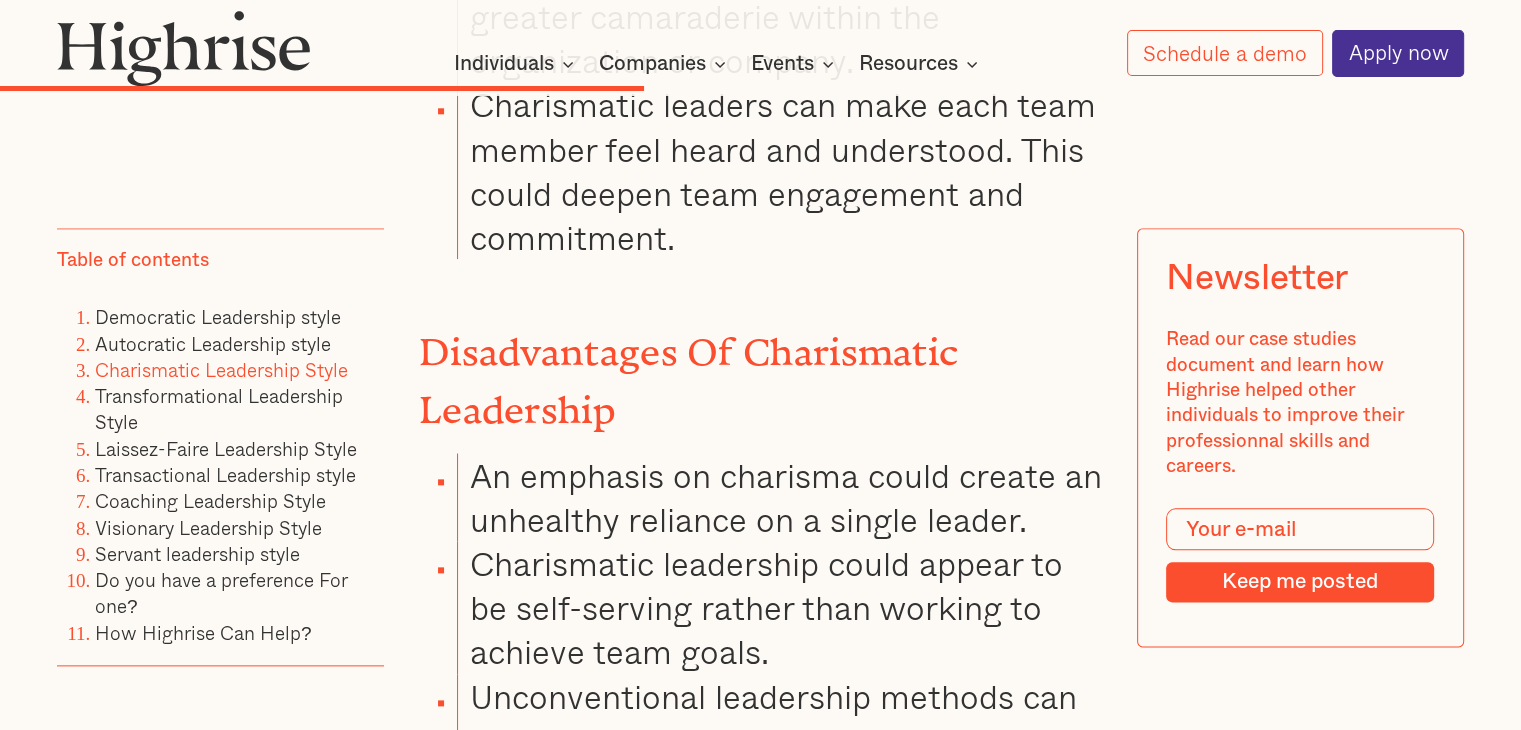 click on "An emphasis on charisma could create an unhealthy reliance on a single leader.  Charismatic leadership could appear to be self-serving rather than working to achieve team goals.  Unconventional leadership methods can alienate team members." at bounding box center (746, 608) 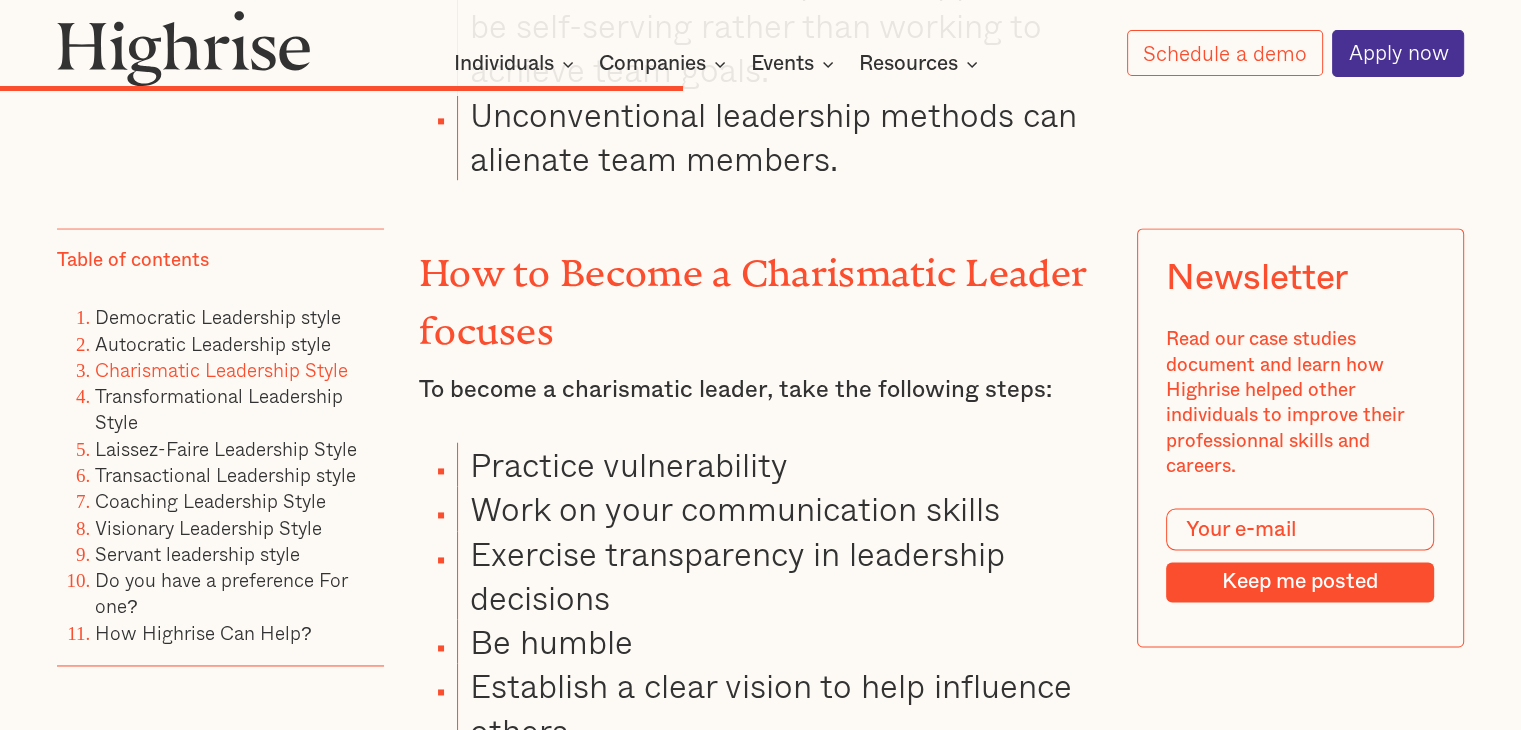 scroll, scrollTop: 10462, scrollLeft: 0, axis: vertical 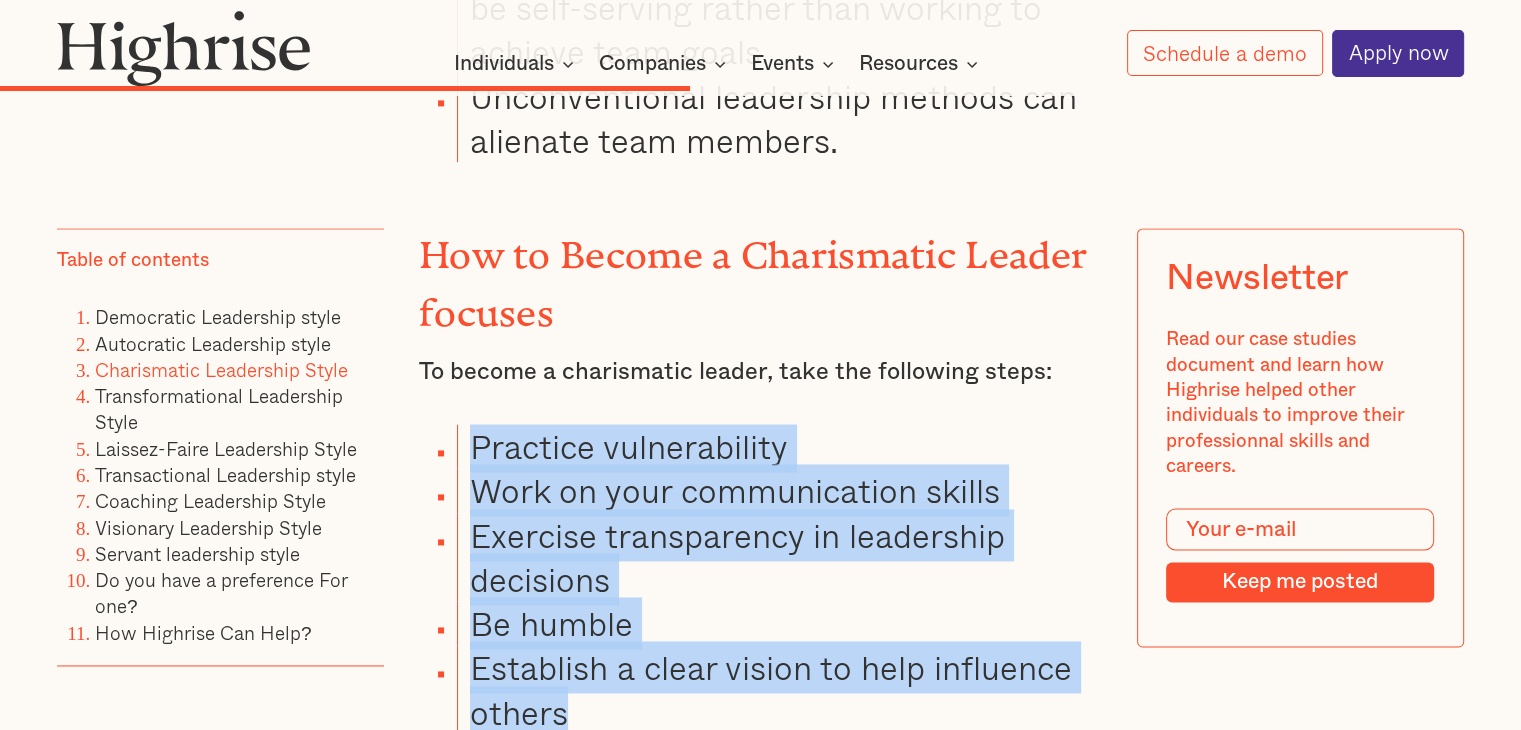 drag, startPoint x: 575, startPoint y: 565, endPoint x: 468, endPoint y: 317, distance: 270.09814 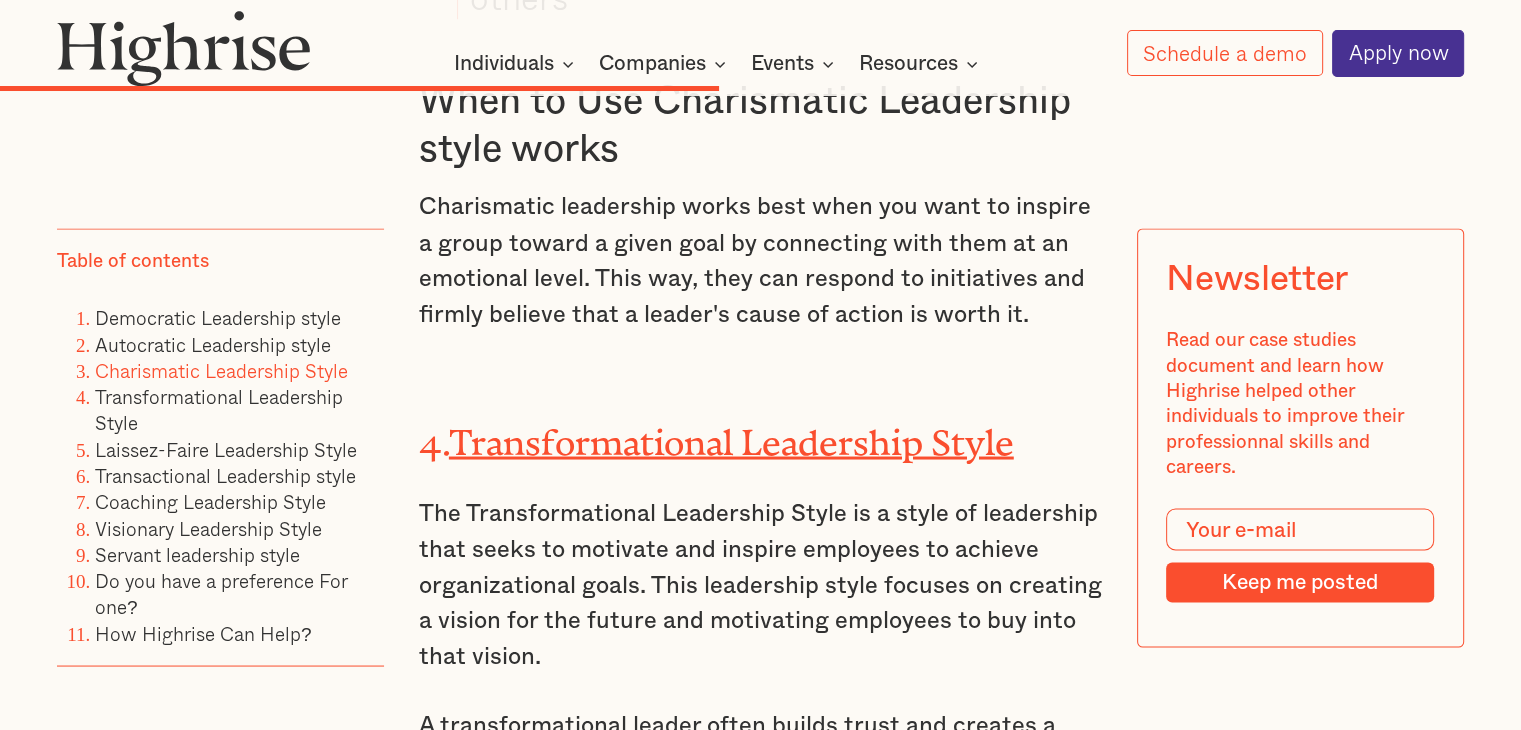 scroll, scrollTop: 11262, scrollLeft: 0, axis: vertical 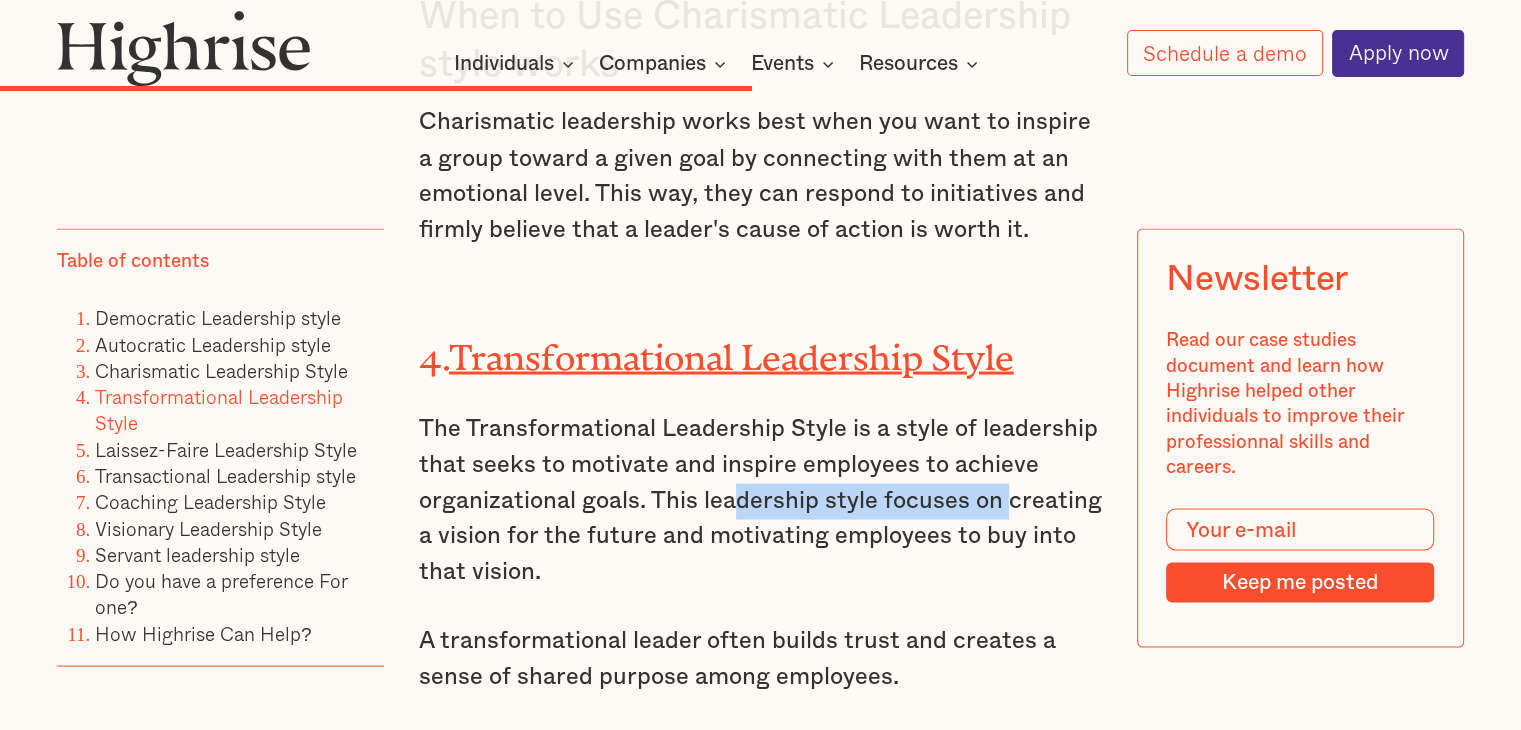 drag, startPoint x: 807, startPoint y: 366, endPoint x: 1008, endPoint y: 368, distance: 201.00995 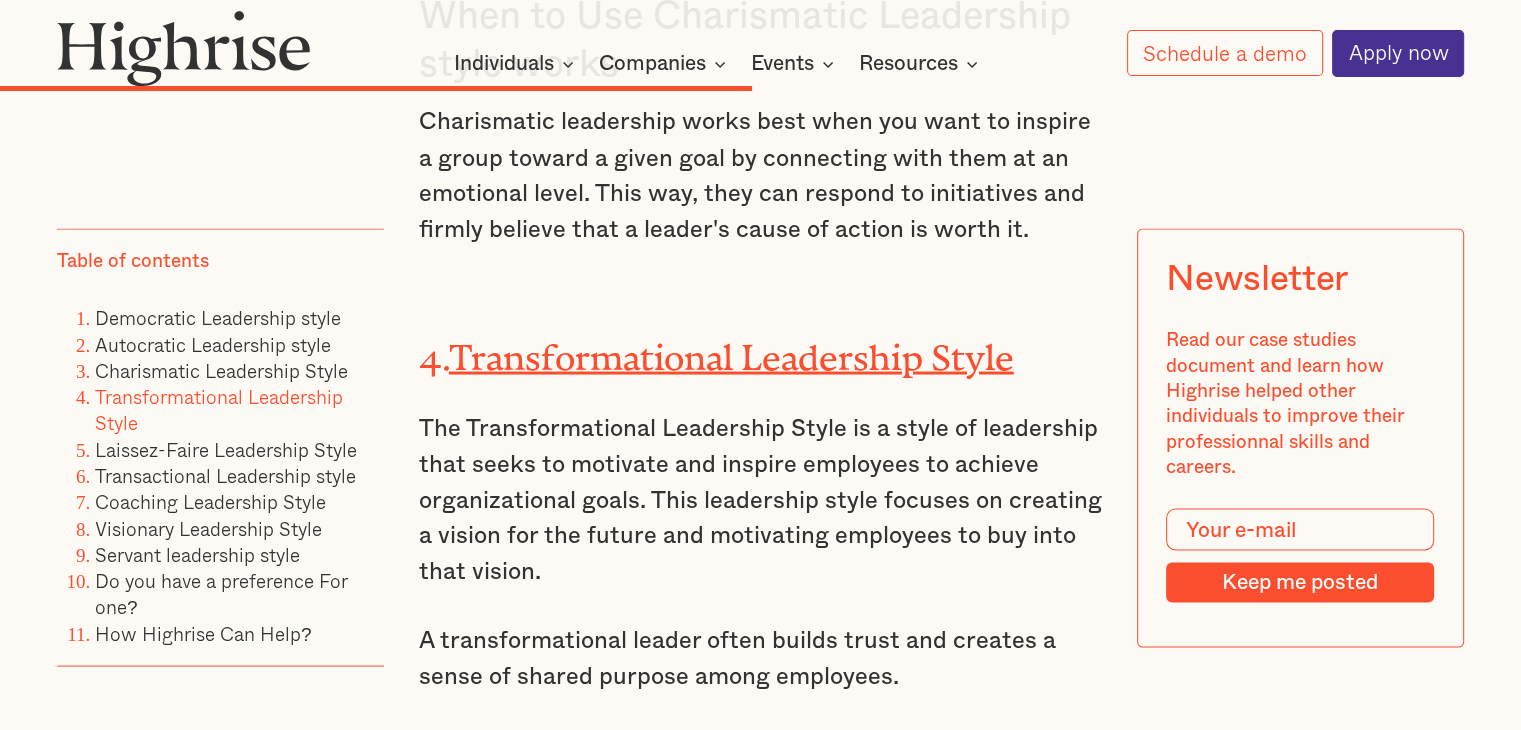 click on "The Transformational Leadership Style is a style of leadership that seeks to motivate and inspire employees to achieve organizational goals. This leadership style focuses on creating a vision for the future and motivating employees to buy into that vision." at bounding box center [760, 500] 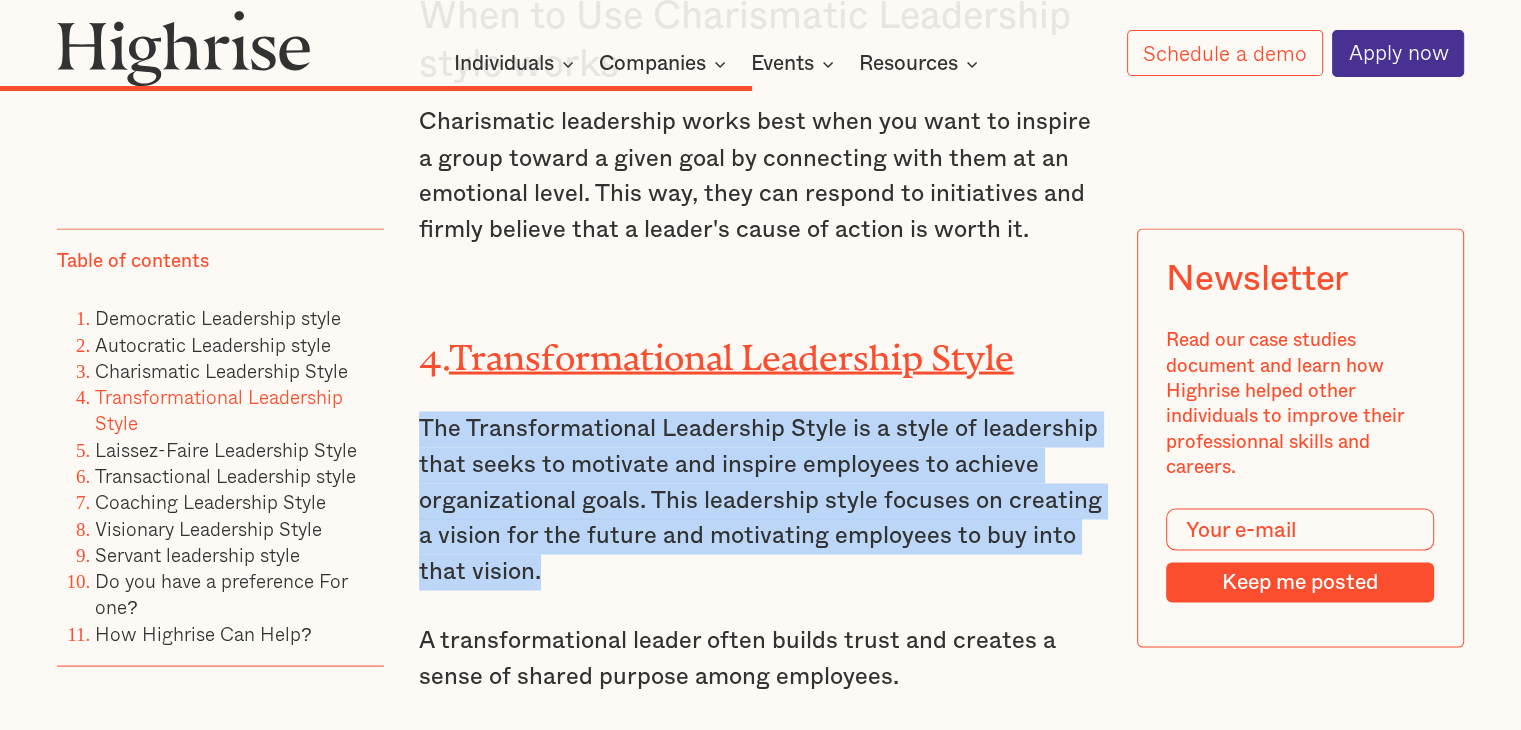 drag, startPoint x: 421, startPoint y: 285, endPoint x: 535, endPoint y: 430, distance: 184.44783 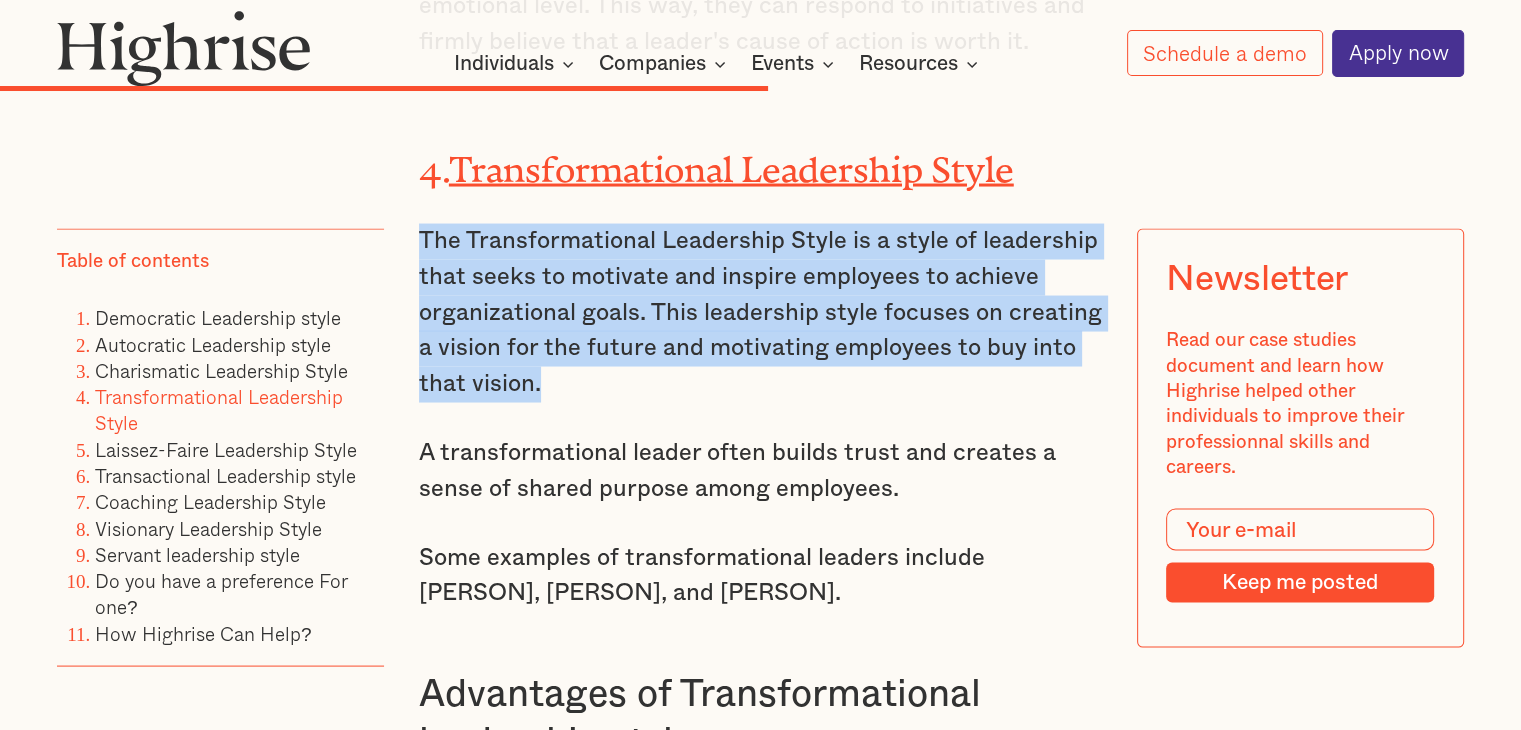 scroll, scrollTop: 11462, scrollLeft: 0, axis: vertical 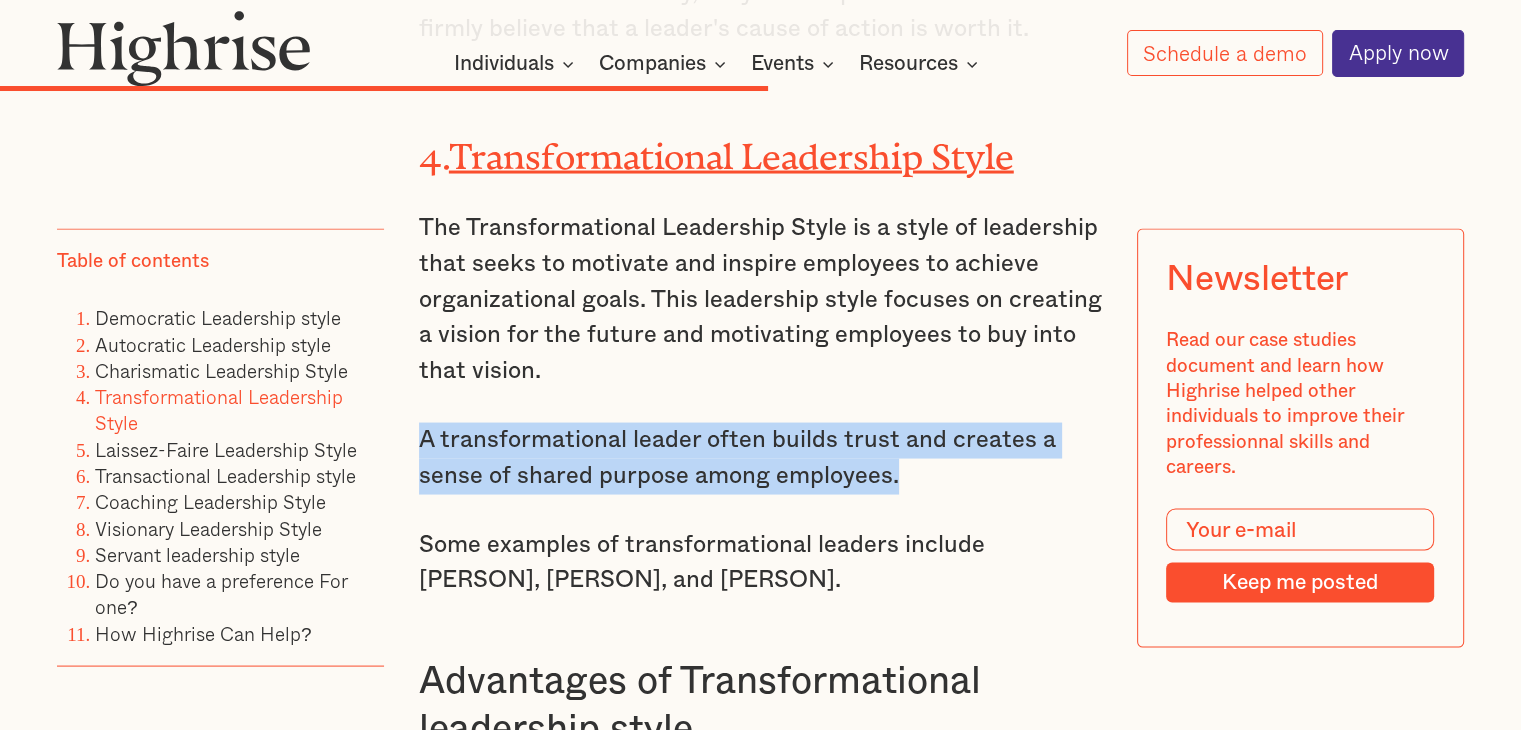 drag, startPoint x: 417, startPoint y: 300, endPoint x: 904, endPoint y: 337, distance: 488.40353 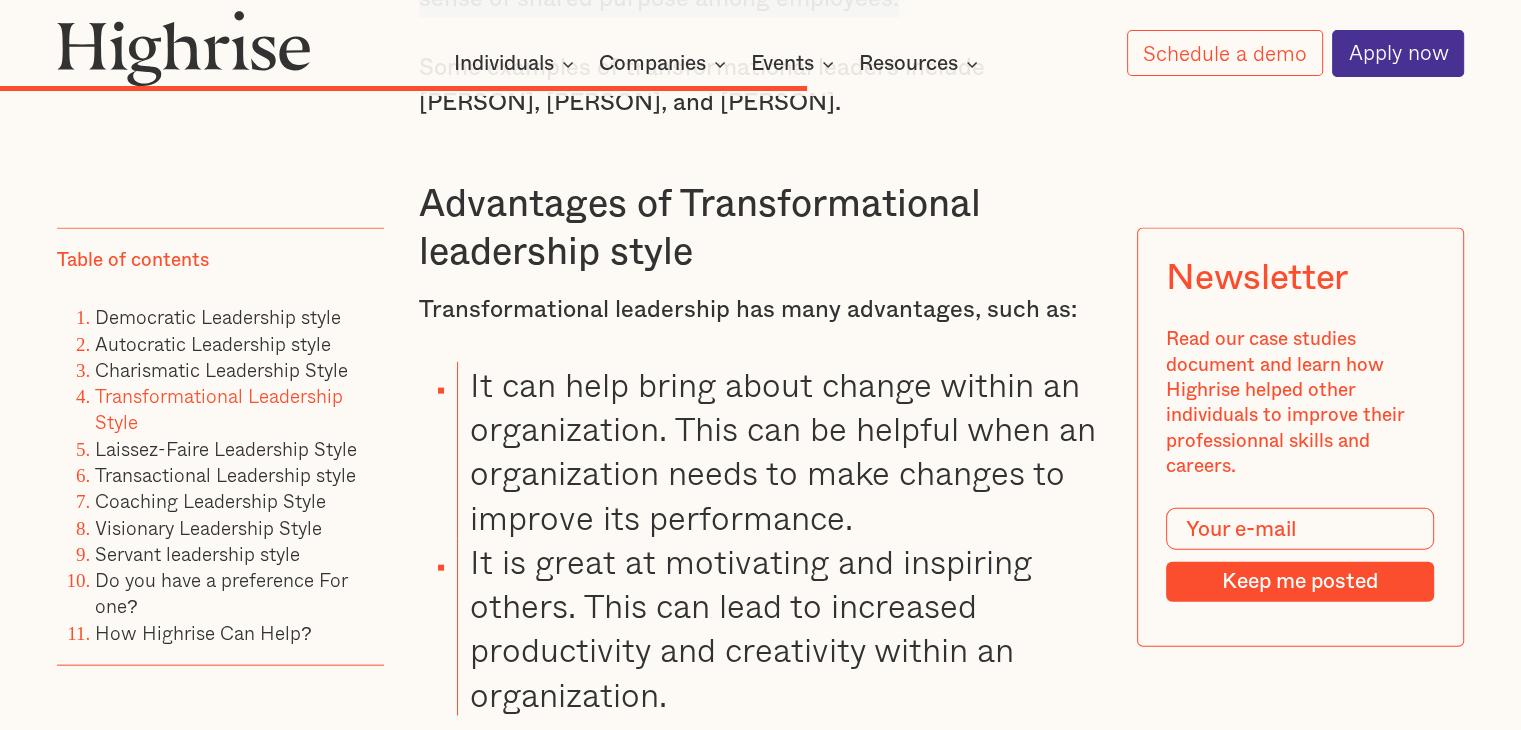 scroll, scrollTop: 11962, scrollLeft: 0, axis: vertical 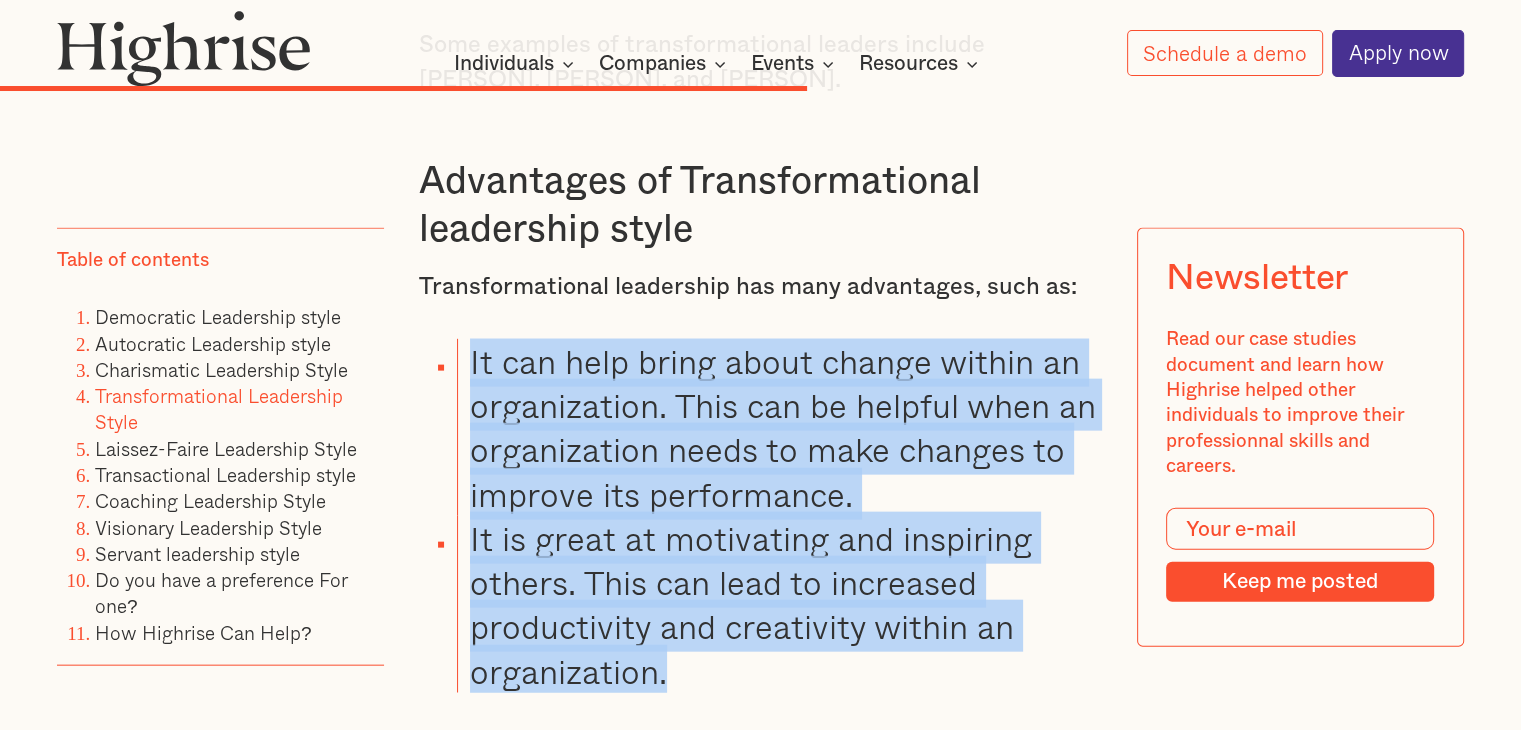 drag, startPoint x: 467, startPoint y: 218, endPoint x: 667, endPoint y: 553, distance: 390.16022 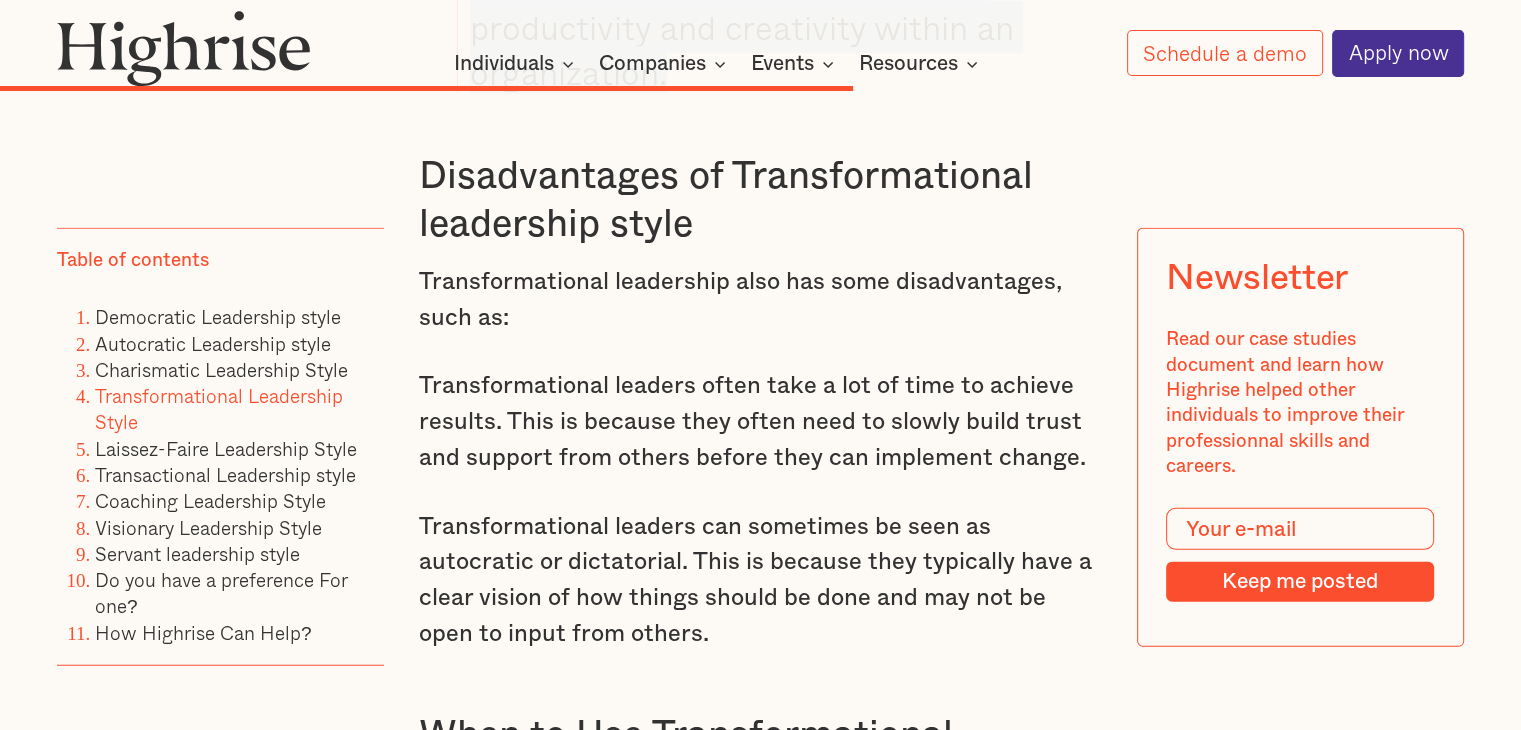 scroll, scrollTop: 12562, scrollLeft: 0, axis: vertical 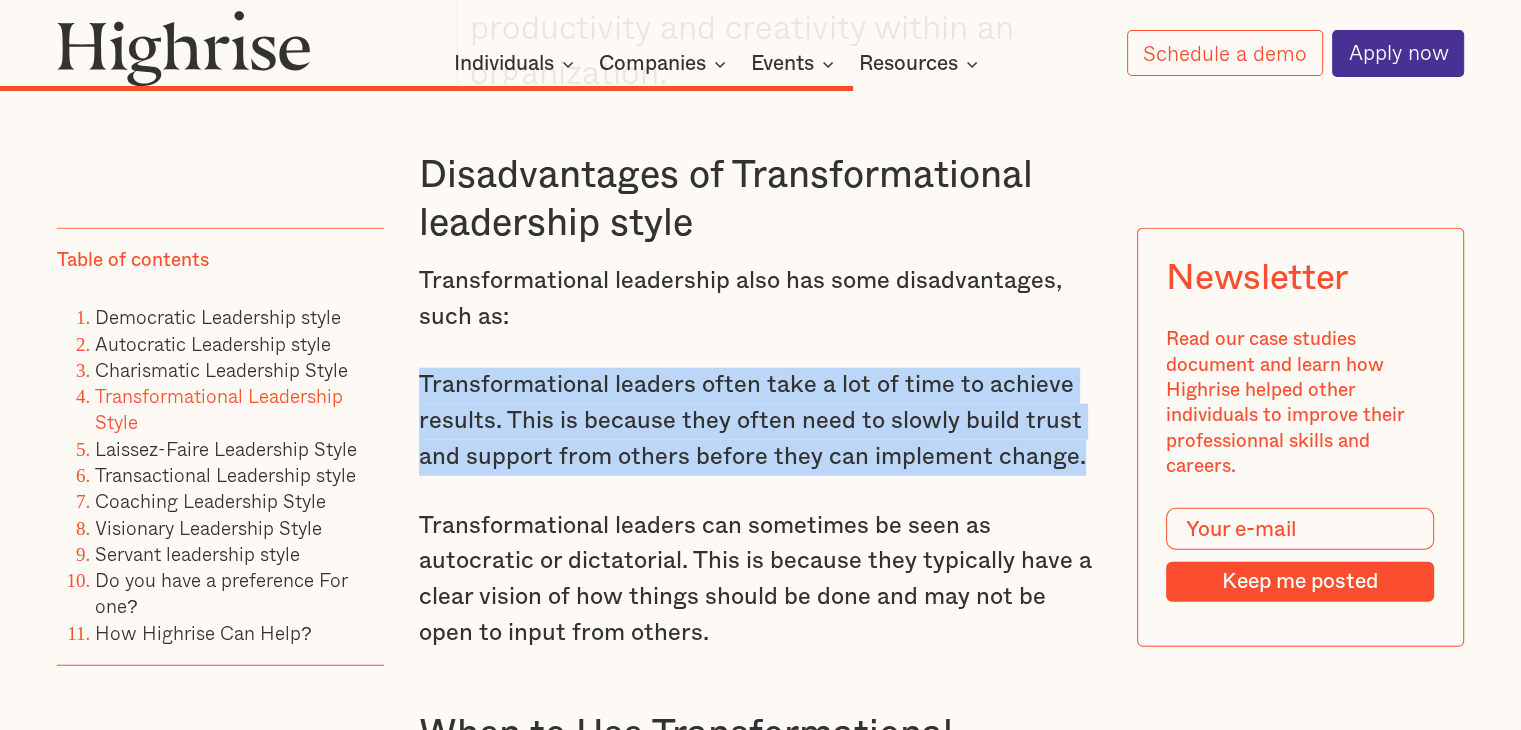 drag, startPoint x: 417, startPoint y: 253, endPoint x: 1076, endPoint y: 321, distance: 662.4991 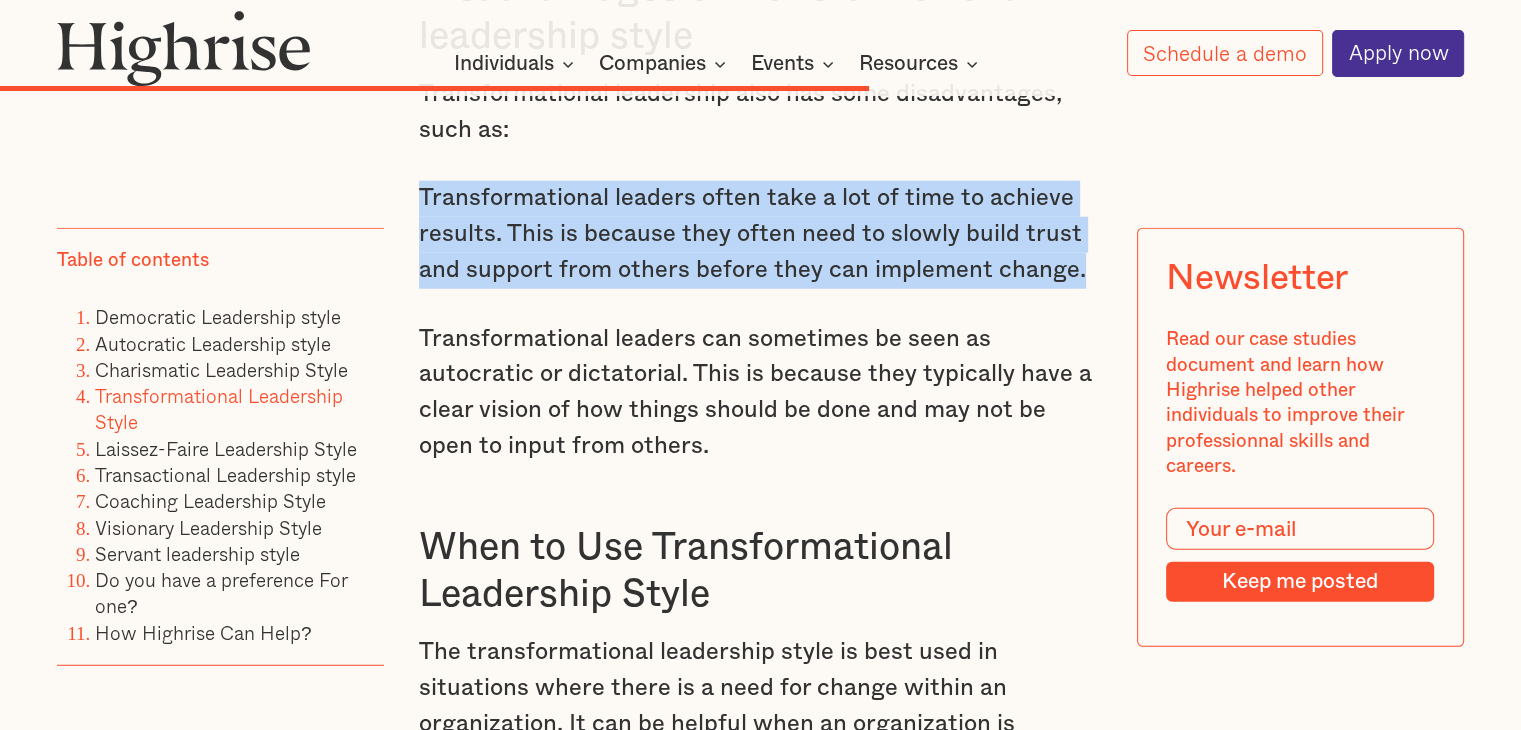 scroll, scrollTop: 12762, scrollLeft: 0, axis: vertical 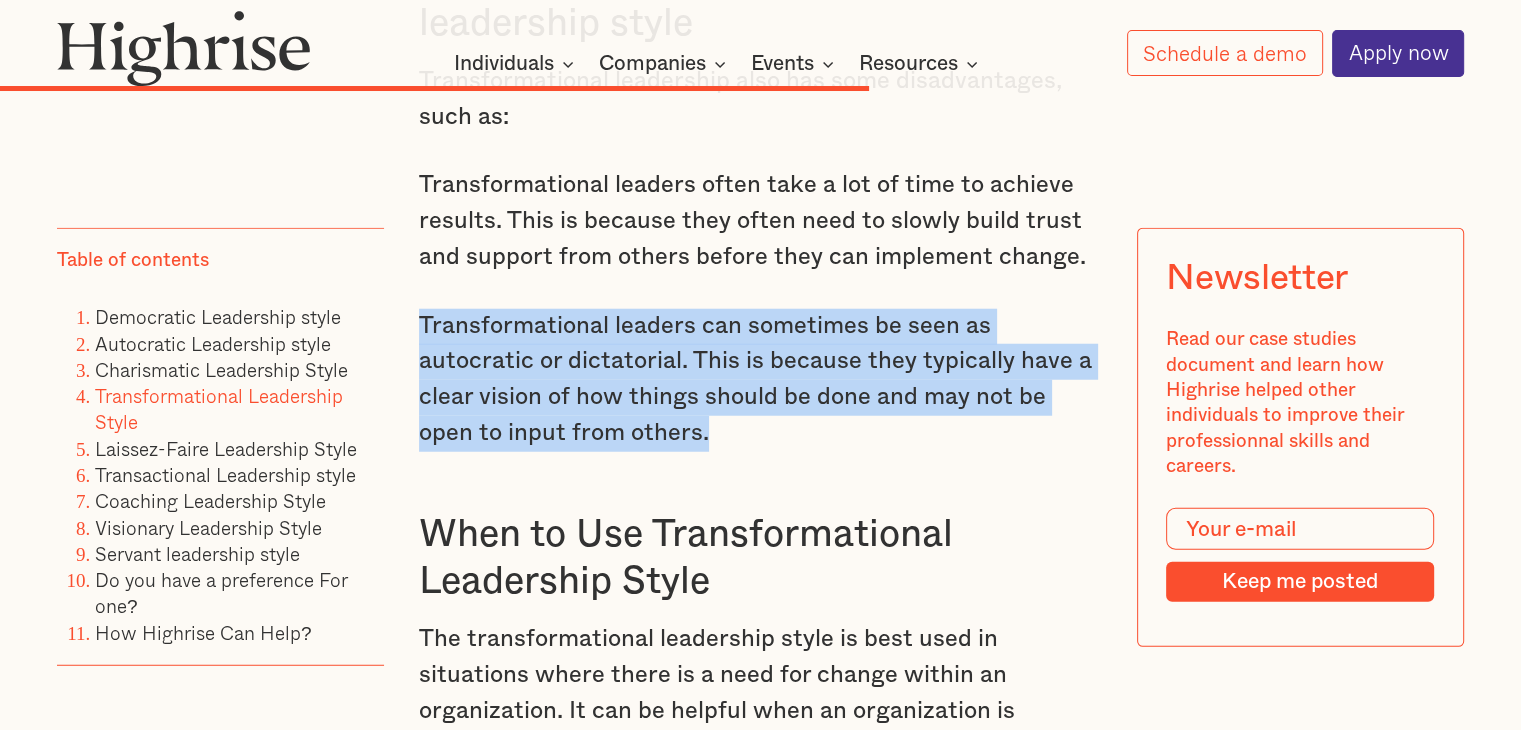 drag, startPoint x: 419, startPoint y: 200, endPoint x: 651, endPoint y: 309, distance: 256.32986 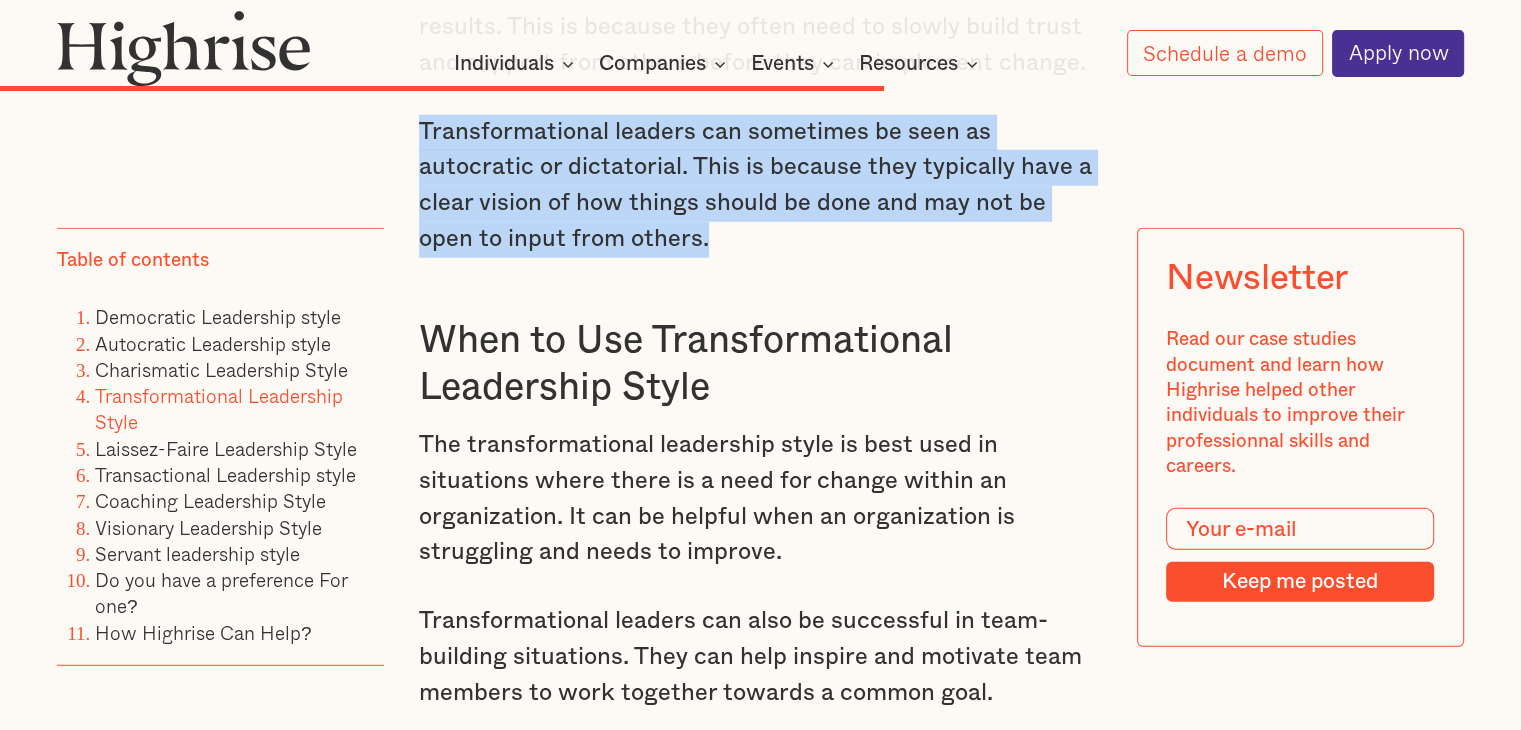 scroll, scrollTop: 12962, scrollLeft: 0, axis: vertical 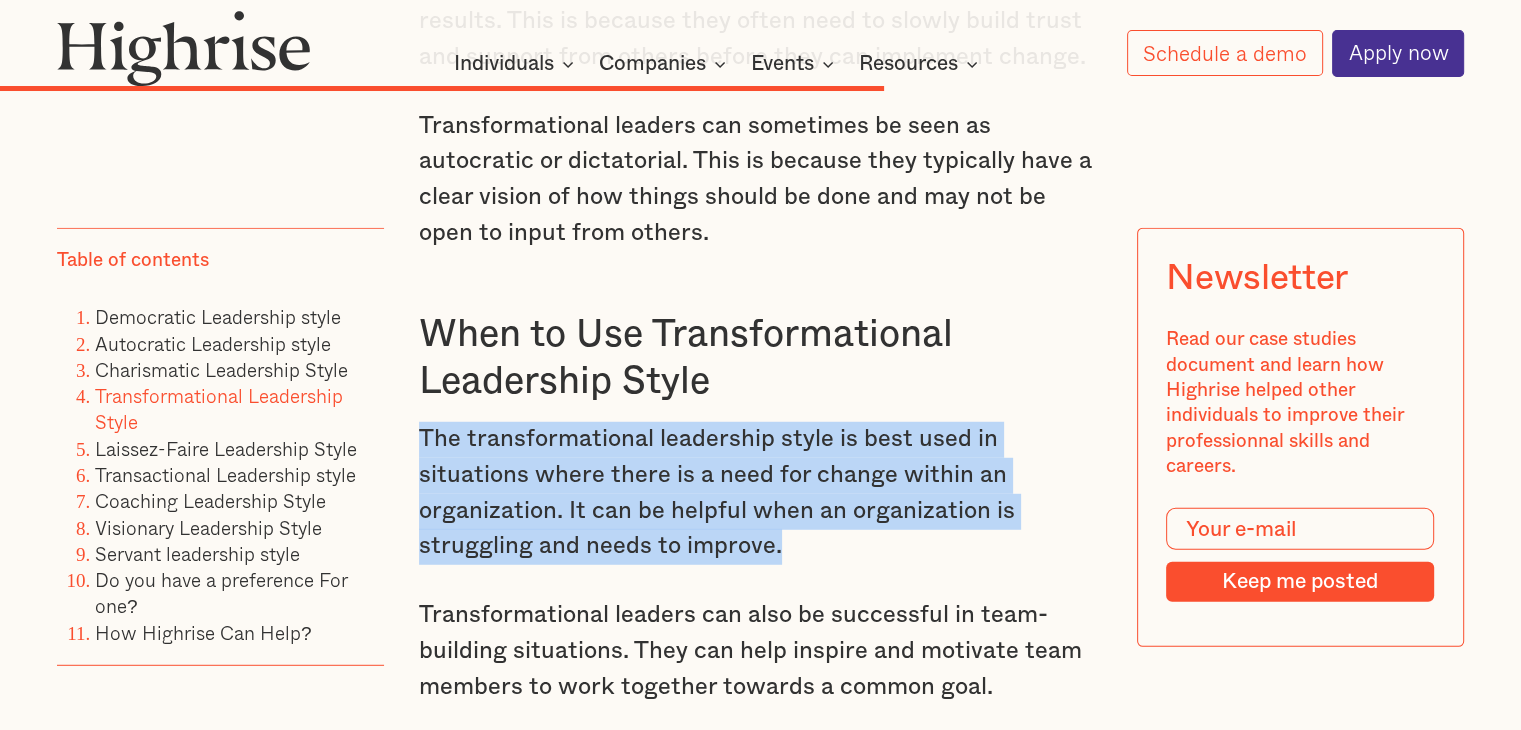 drag, startPoint x: 415, startPoint y: 314, endPoint x: 780, endPoint y: 426, distance: 381.79706 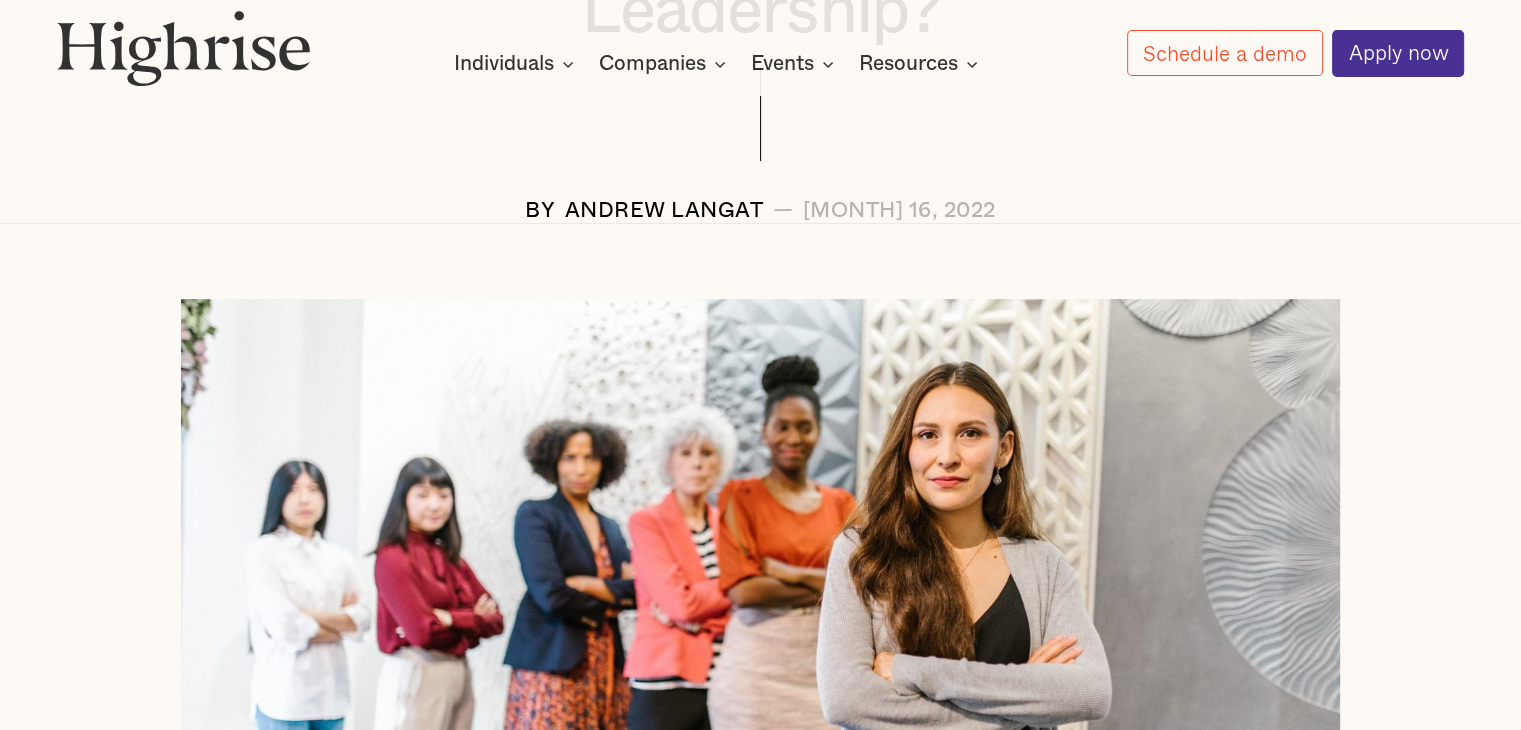 scroll, scrollTop: 262, scrollLeft: 0, axis: vertical 